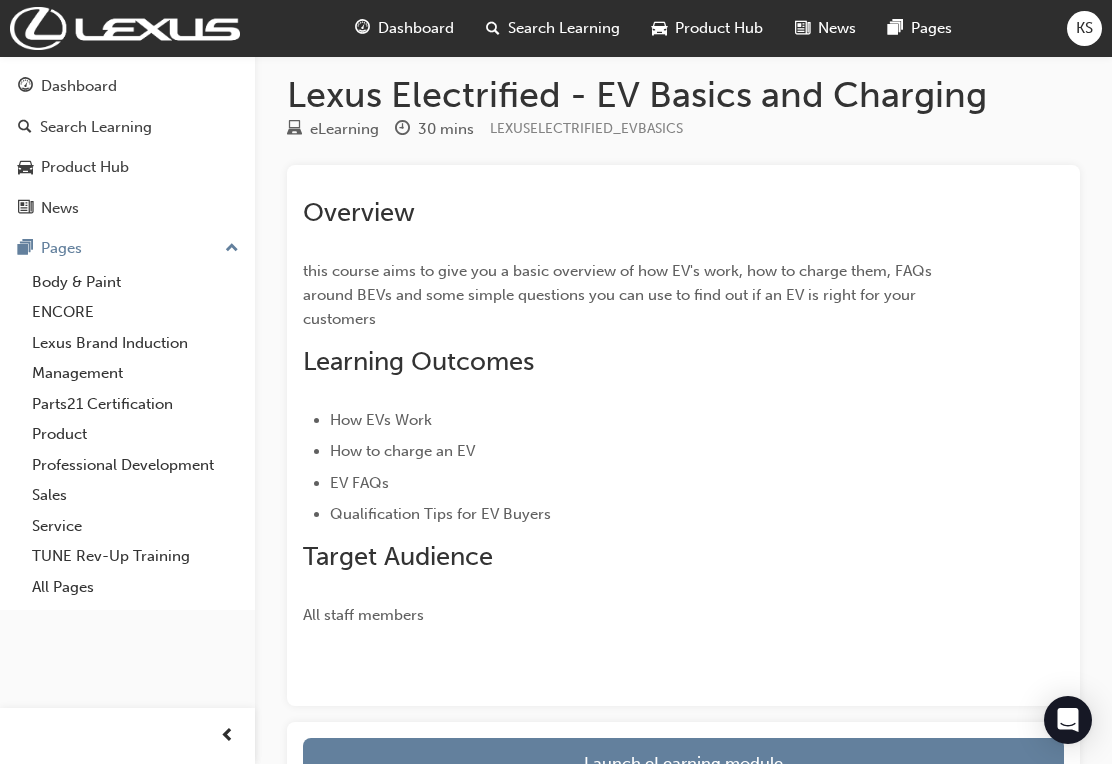 scroll, scrollTop: 13, scrollLeft: 0, axis: vertical 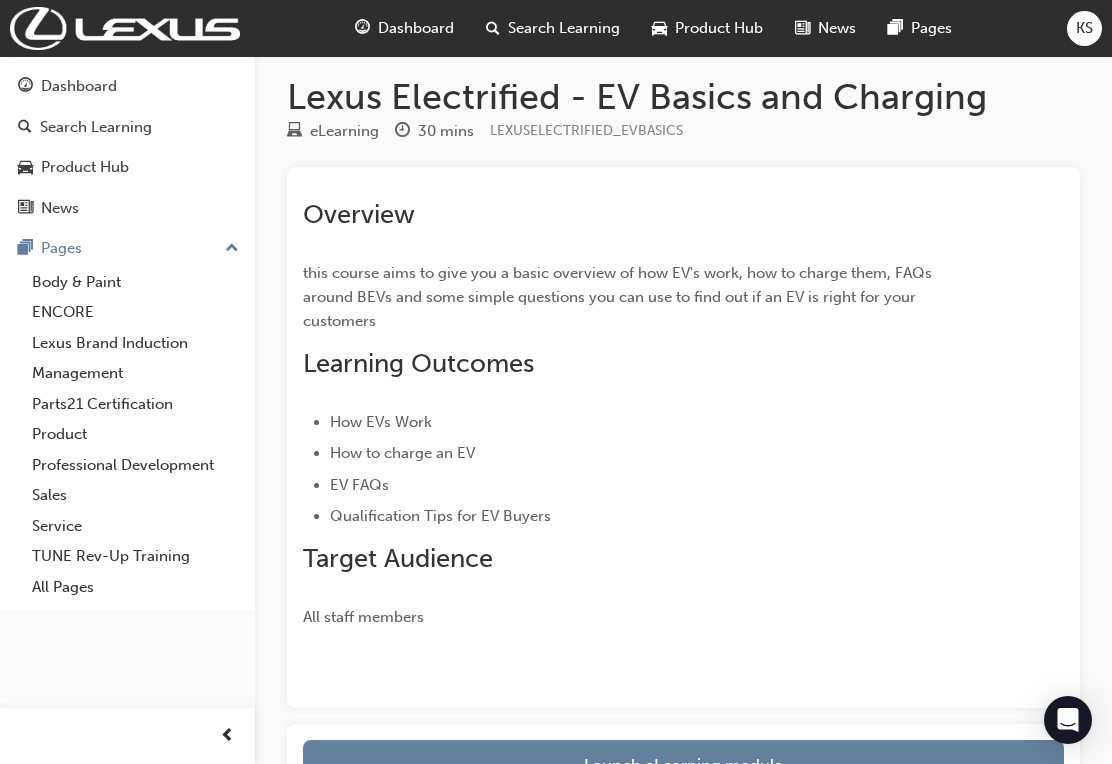 click on "Service" at bounding box center (135, 526) 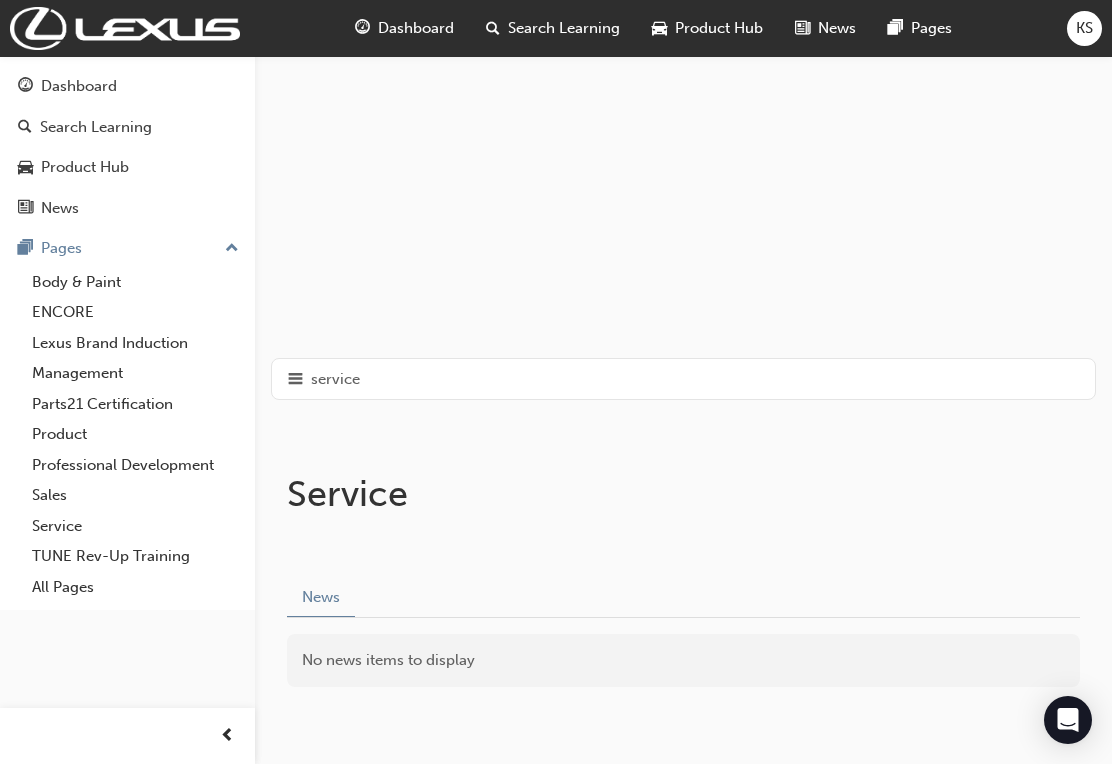 click on "Dashboard" at bounding box center [416, 28] 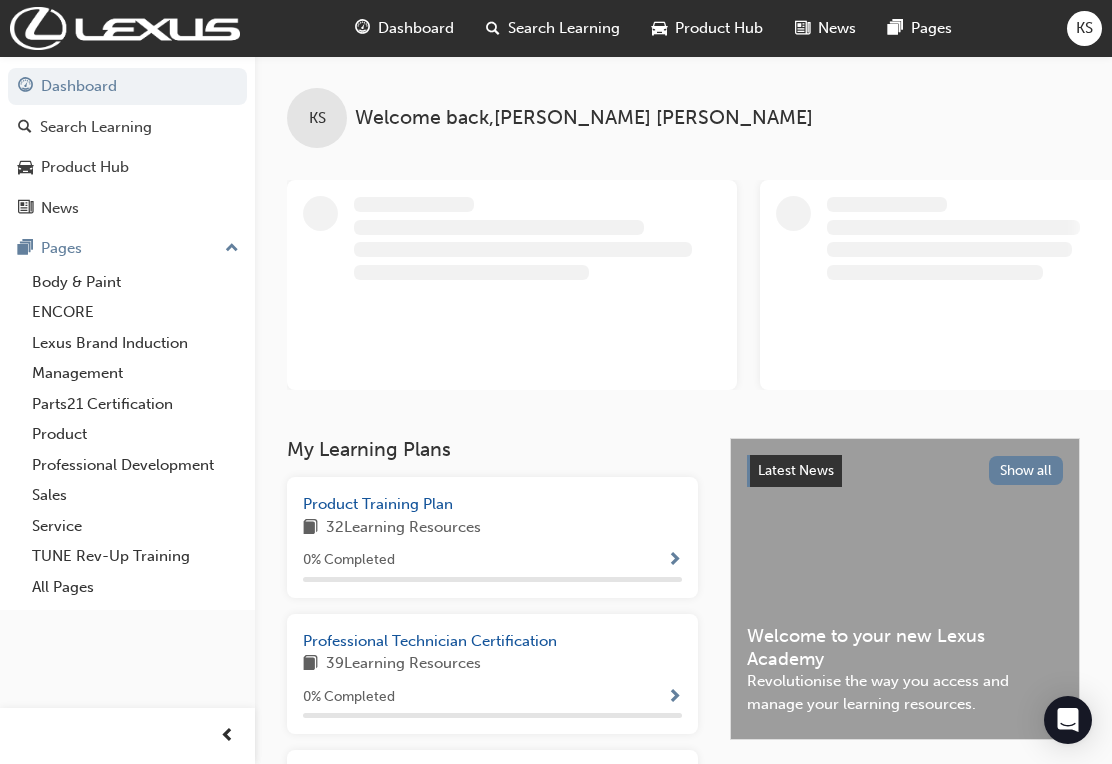 click on "Product Training Plan" at bounding box center (378, 504) 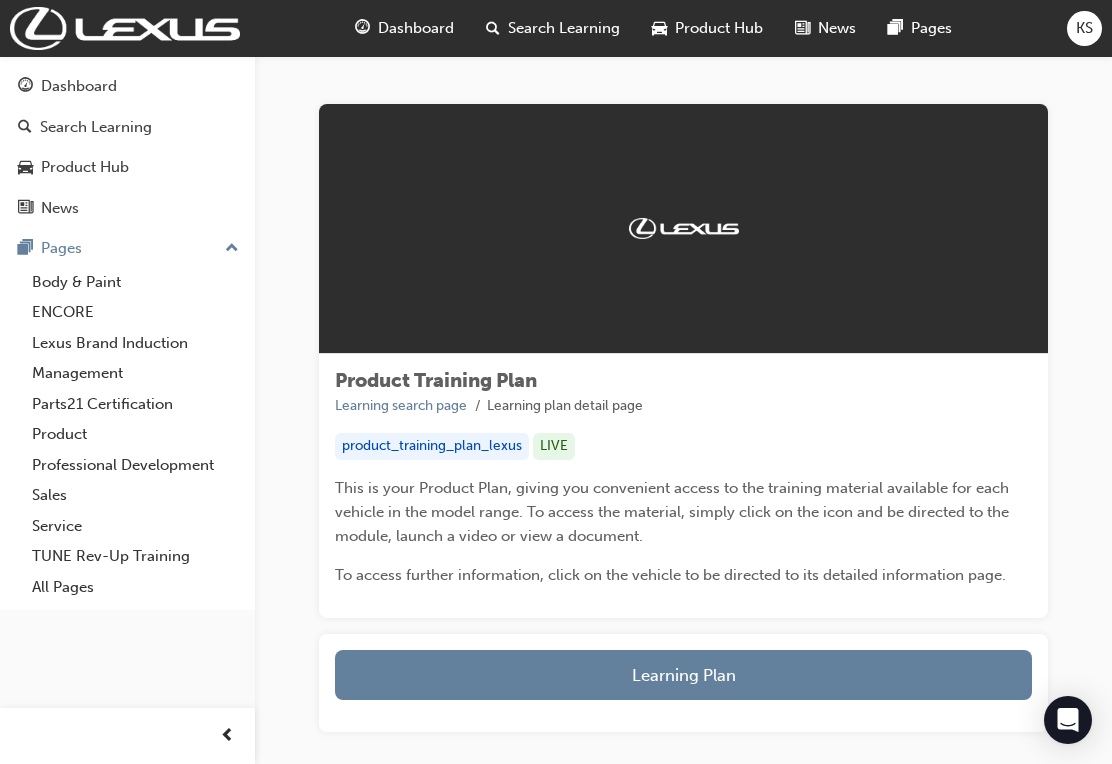 click on "Dashboard" at bounding box center (416, 28) 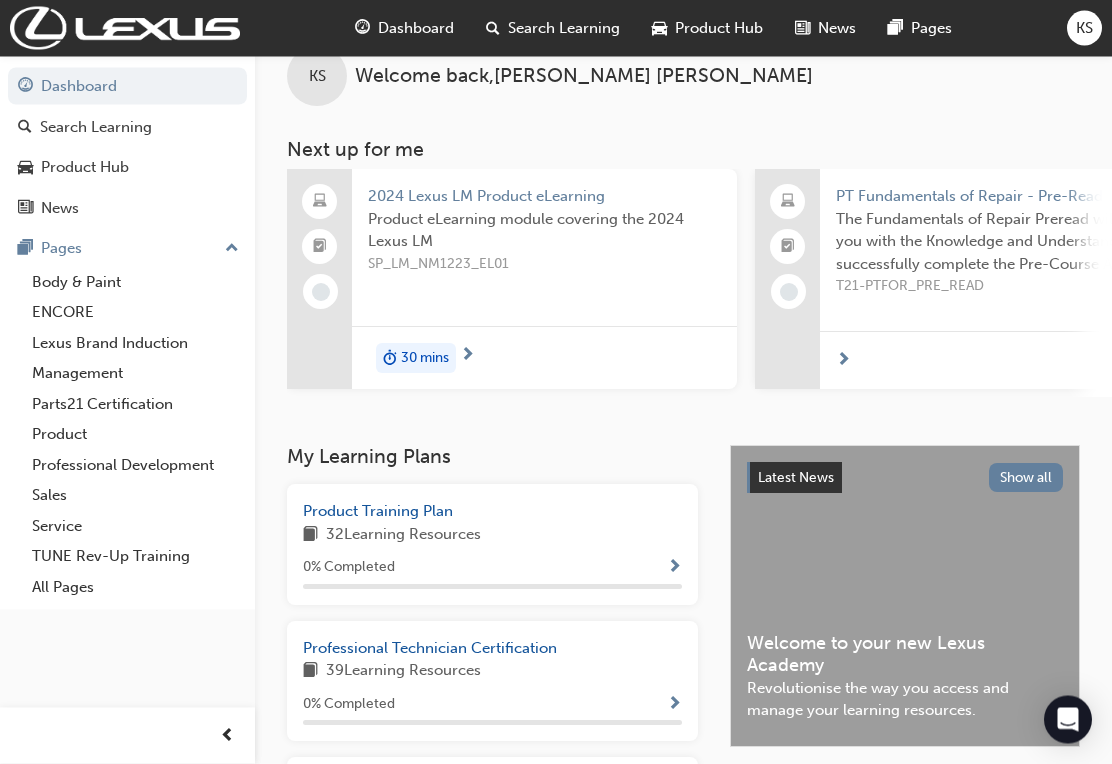 scroll, scrollTop: 38, scrollLeft: 0, axis: vertical 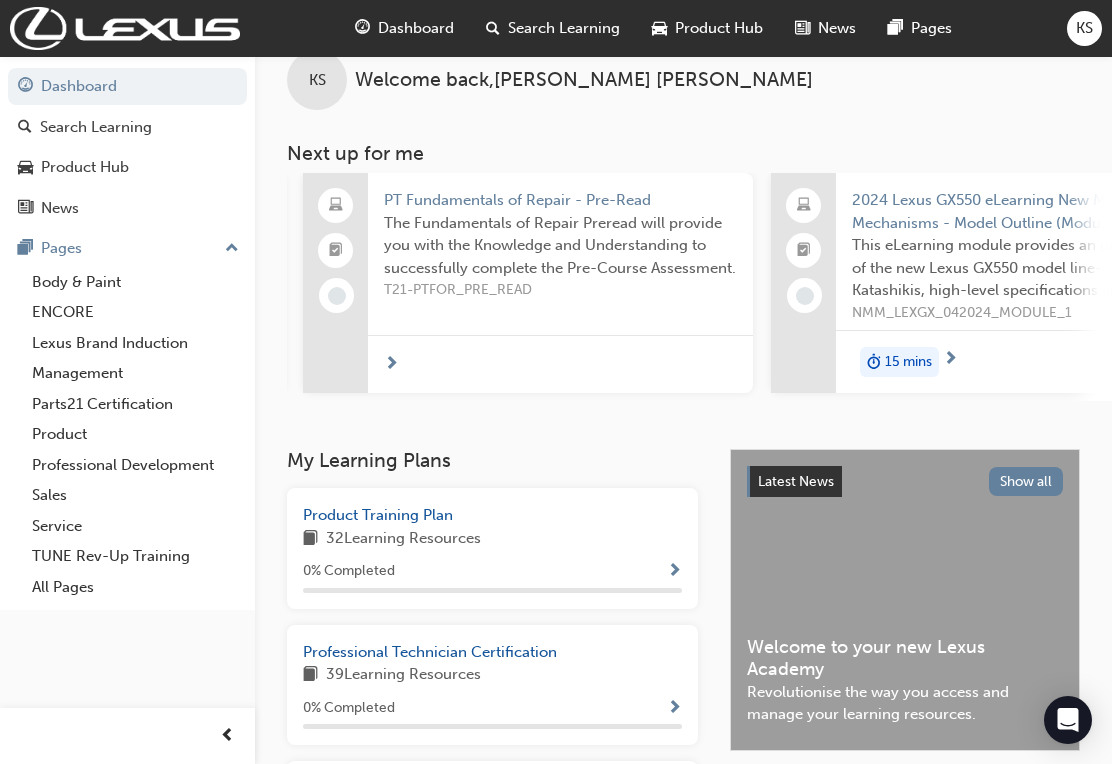 click on "PT Fundamentals of Repair - Pre-Read" at bounding box center (560, 200) 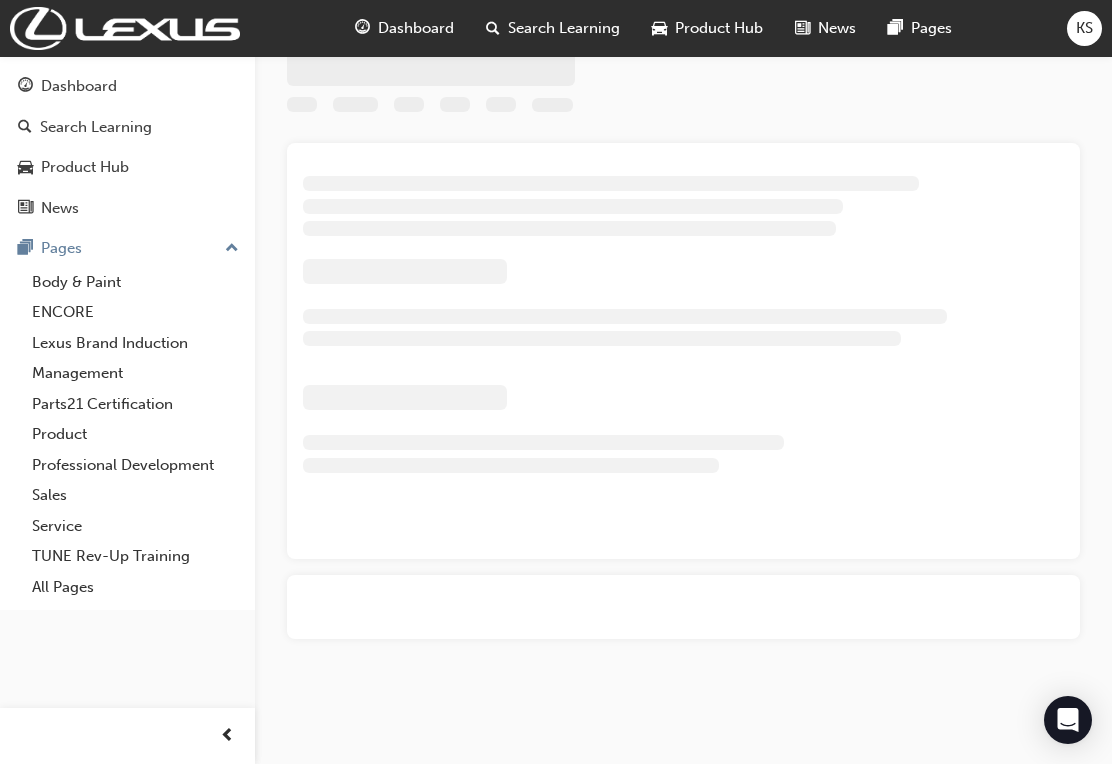 scroll, scrollTop: 0, scrollLeft: 0, axis: both 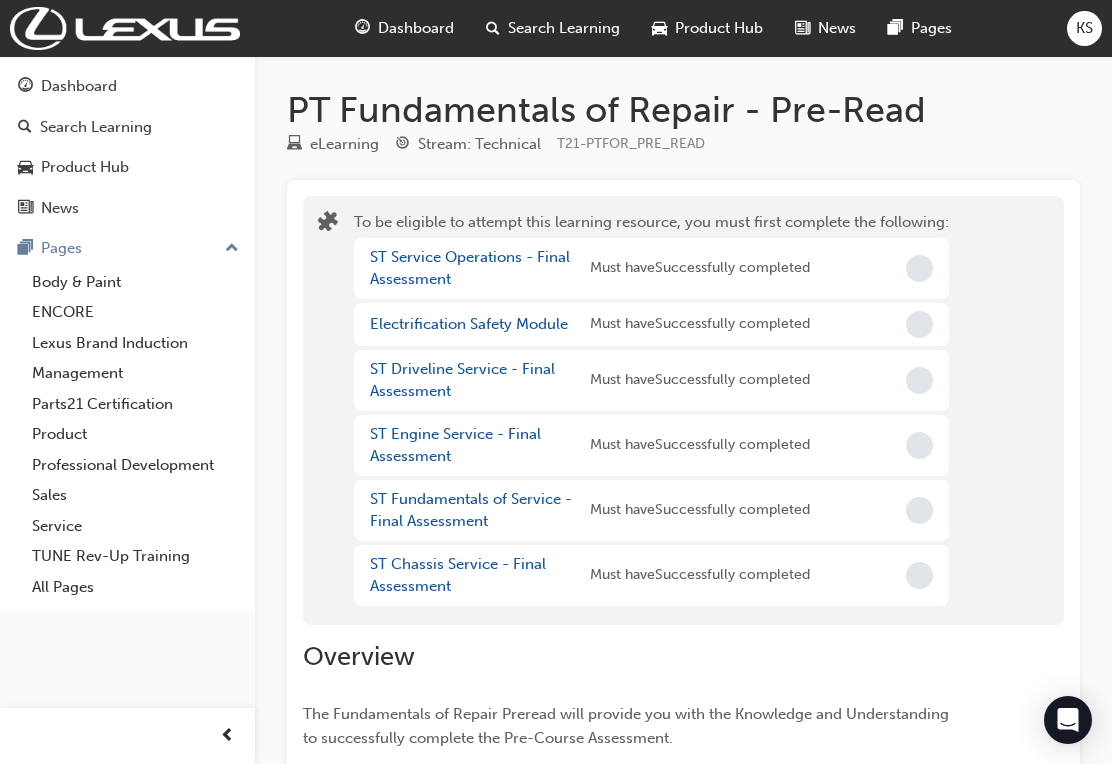 click on "ST Service Operations - Final Assessment" at bounding box center (470, 268) 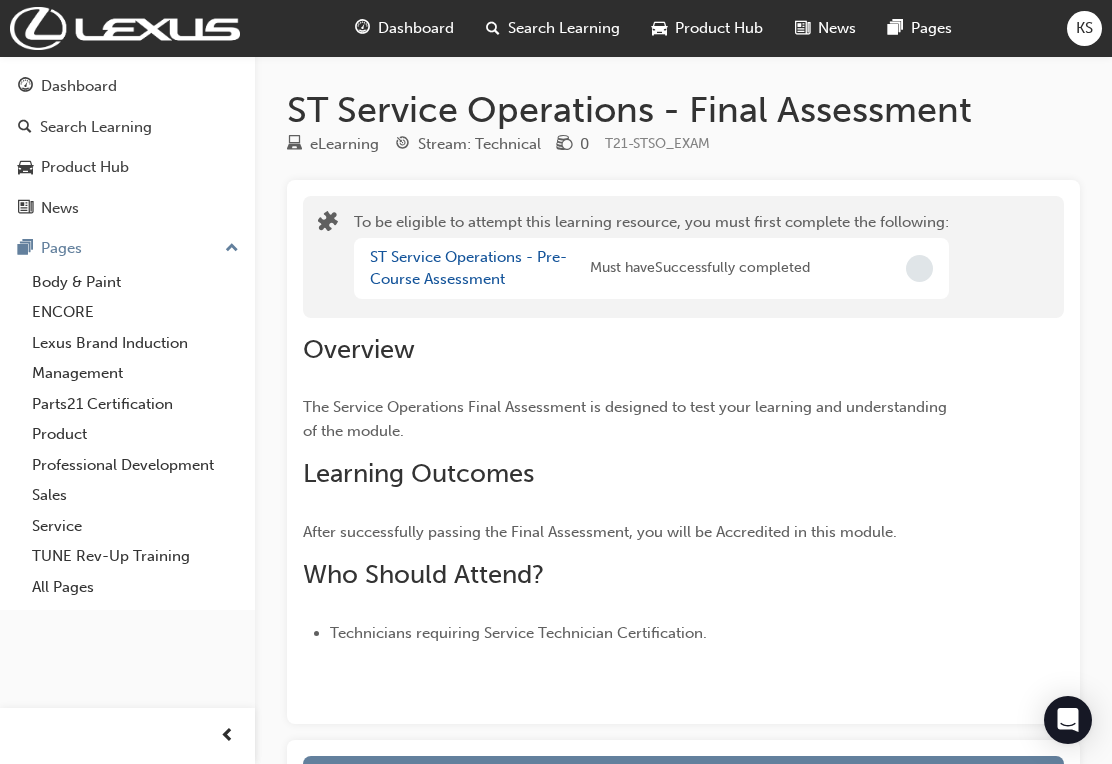 click on "ST Service Operations - Pre-Course Assessment" at bounding box center (468, 268) 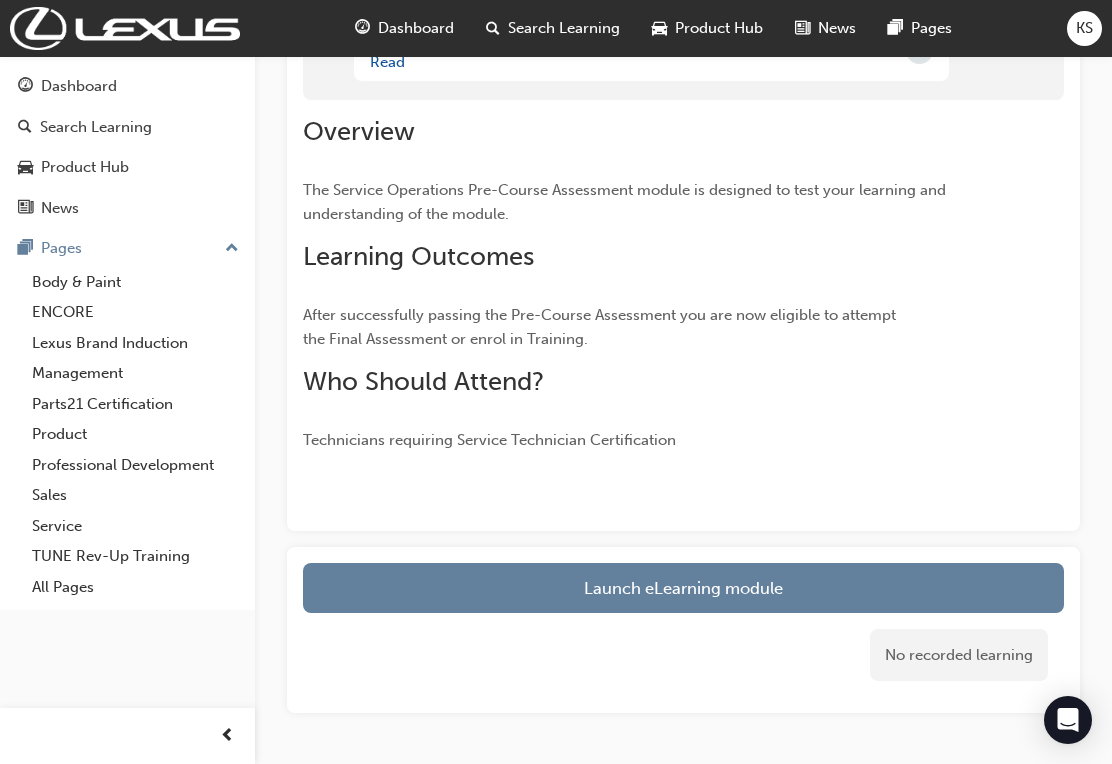 scroll, scrollTop: 262, scrollLeft: 0, axis: vertical 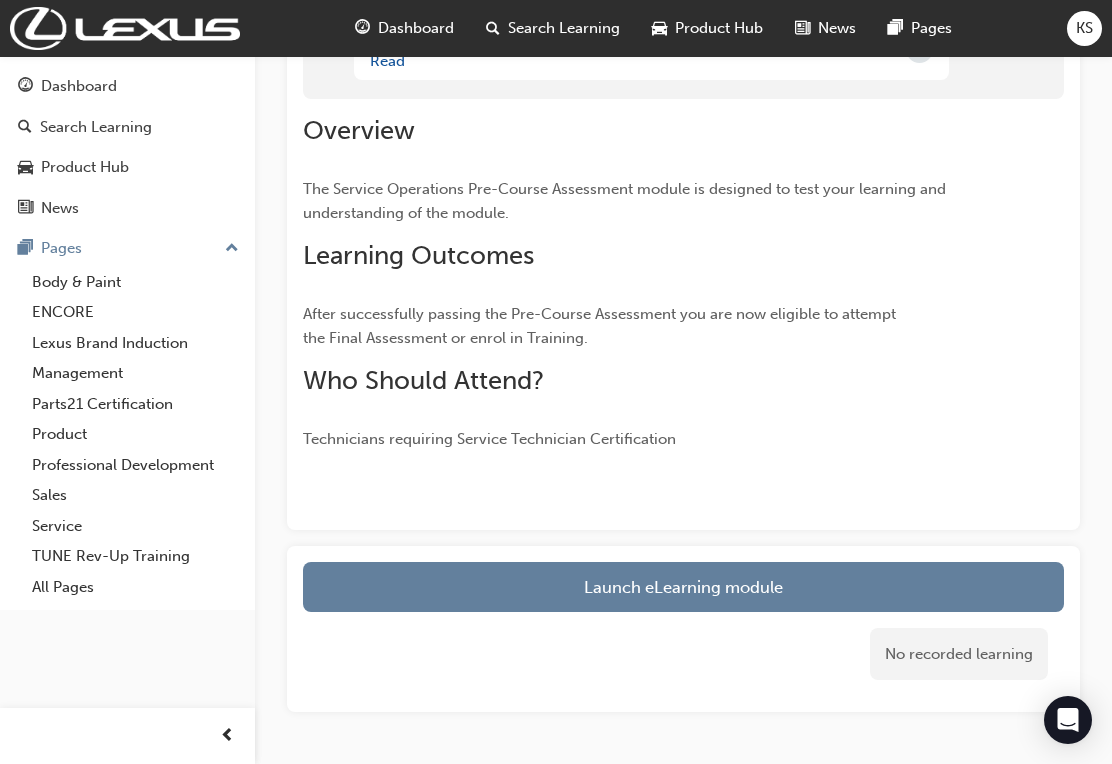 click on "Launch eLearning module" at bounding box center (683, 587) 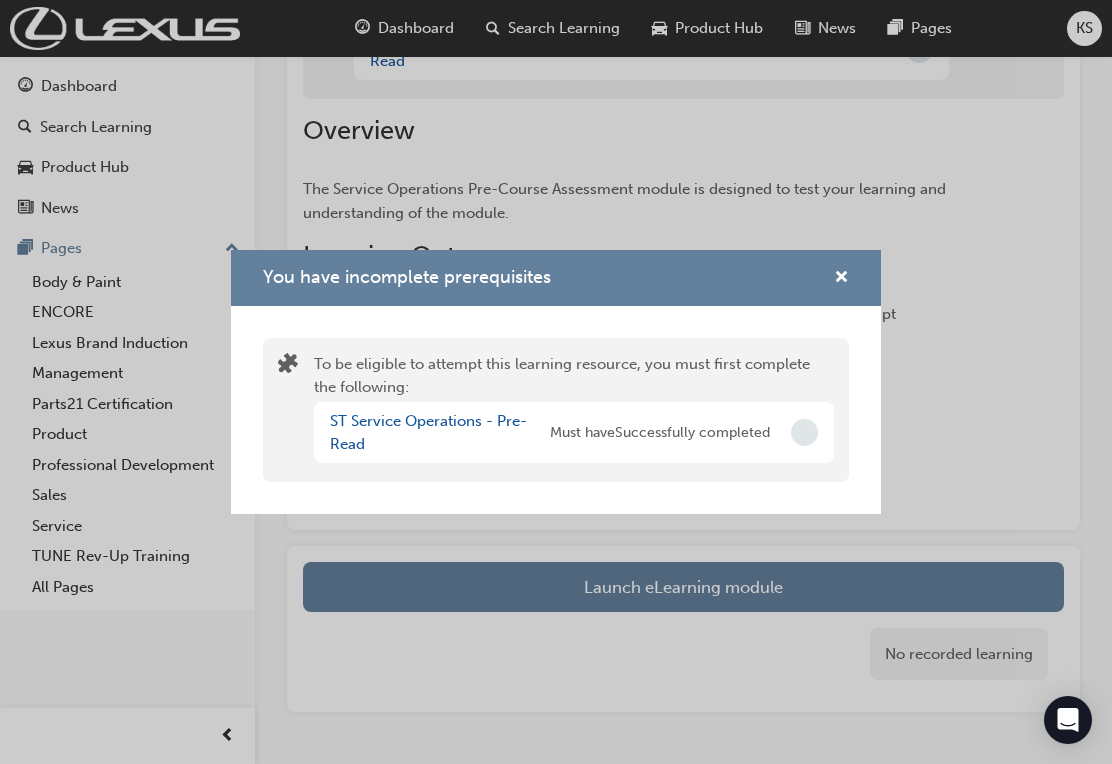 click on "ST Service Operations - Pre-Read" at bounding box center (428, 432) 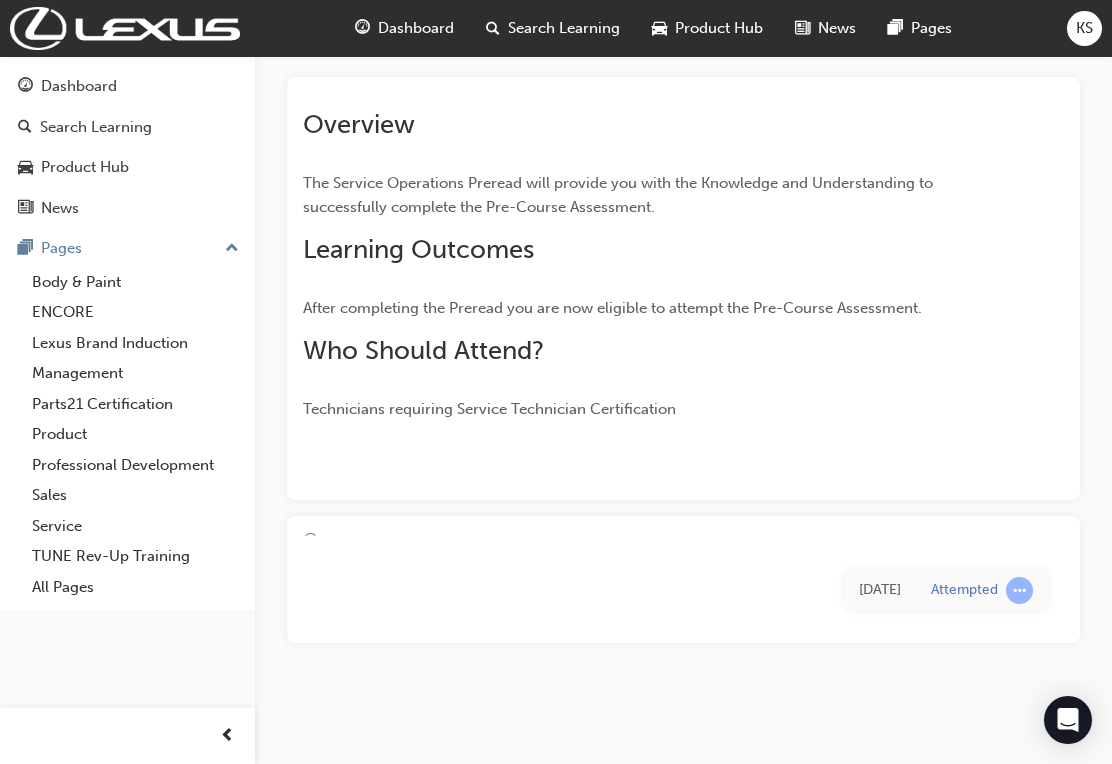 scroll, scrollTop: 77, scrollLeft: 0, axis: vertical 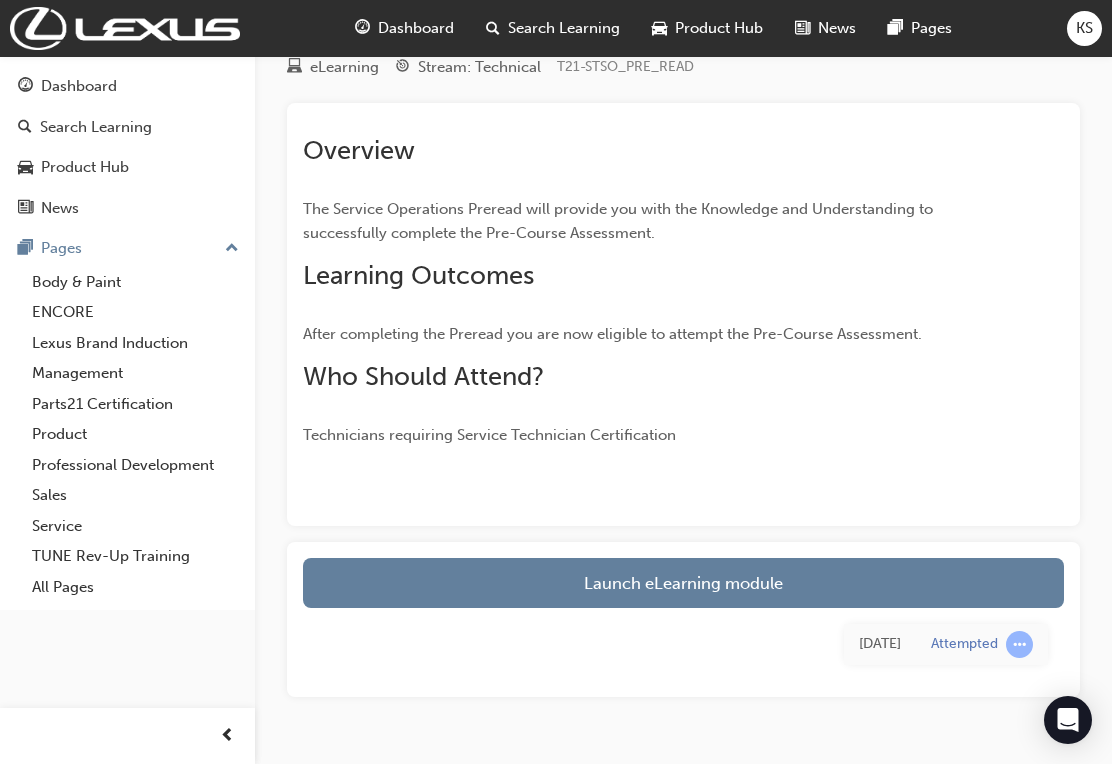 click on "Launch eLearning module" at bounding box center (683, 583) 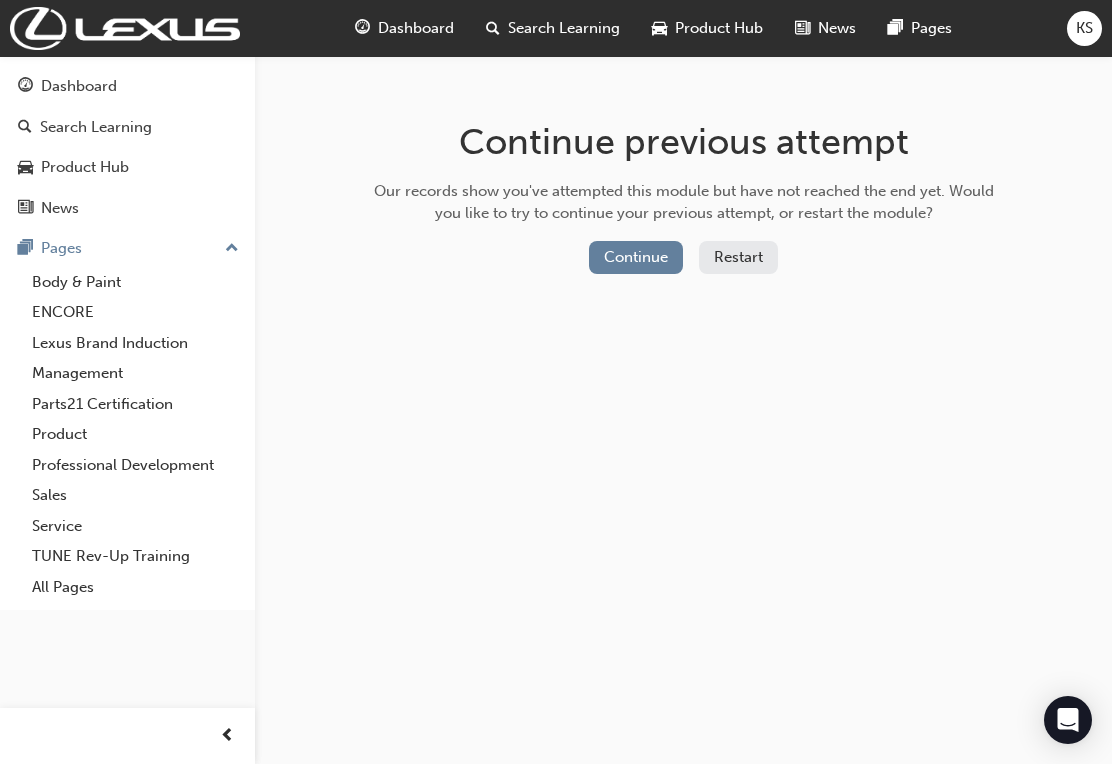 click on "Continue" at bounding box center [636, 257] 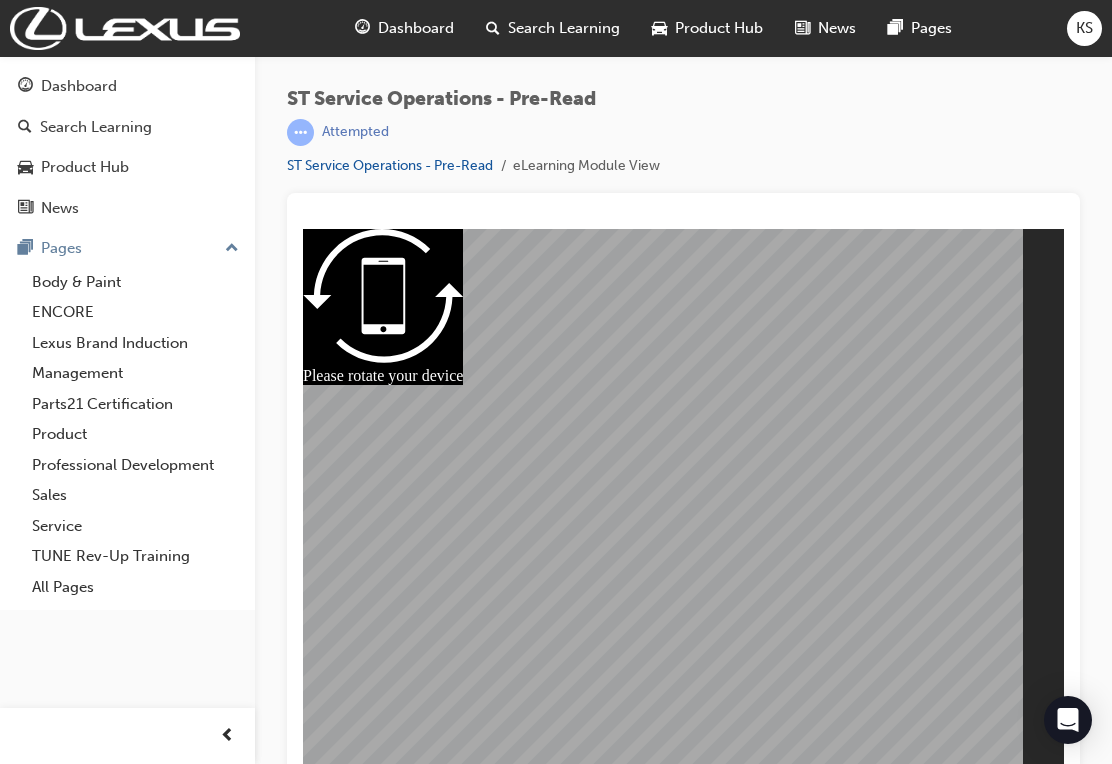 scroll, scrollTop: 0, scrollLeft: 0, axis: both 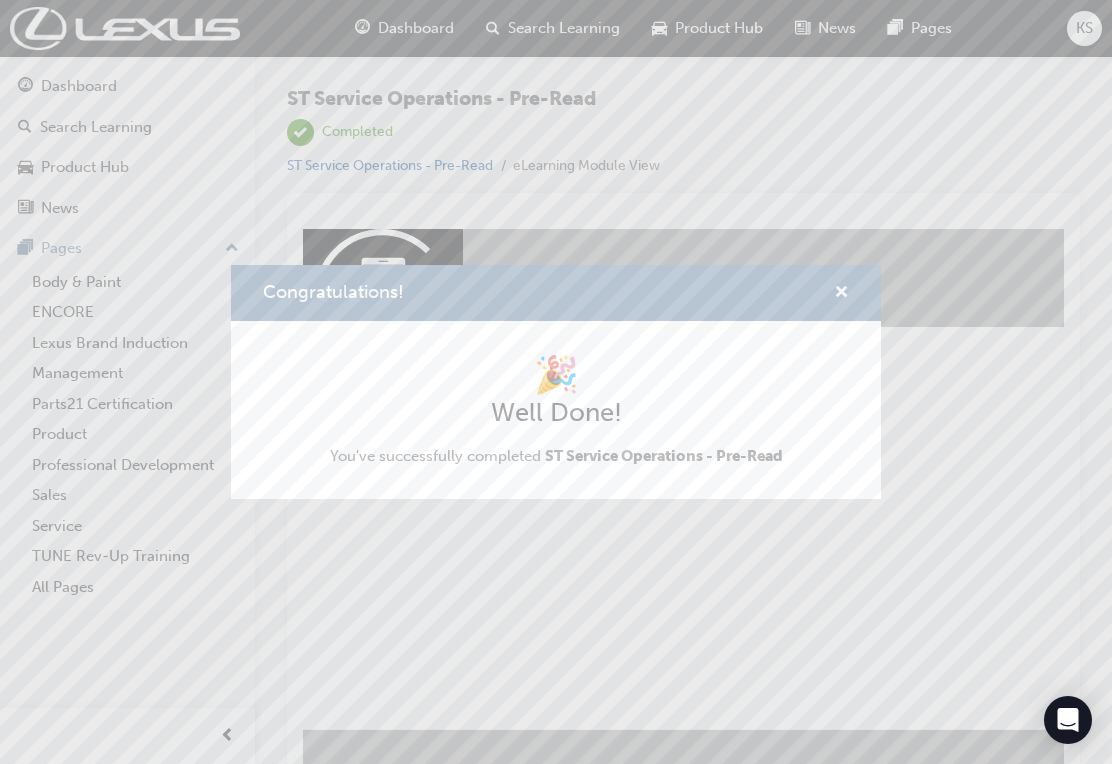 click at bounding box center [841, 294] 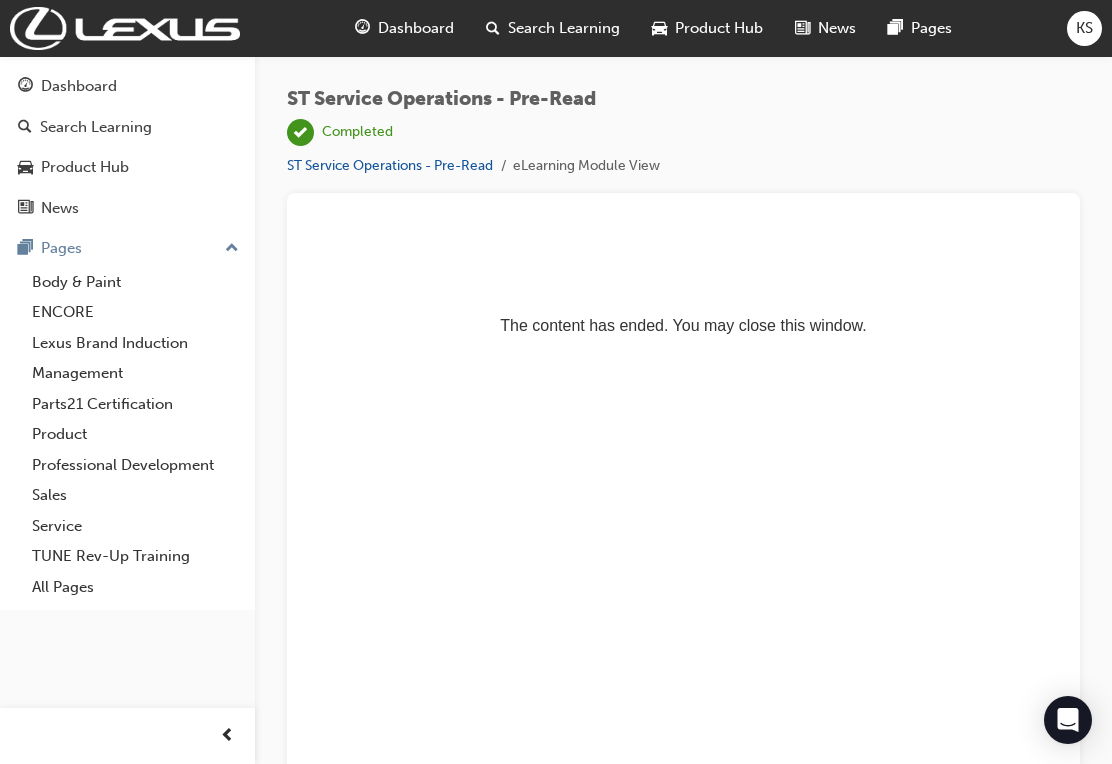 scroll, scrollTop: 0, scrollLeft: 0, axis: both 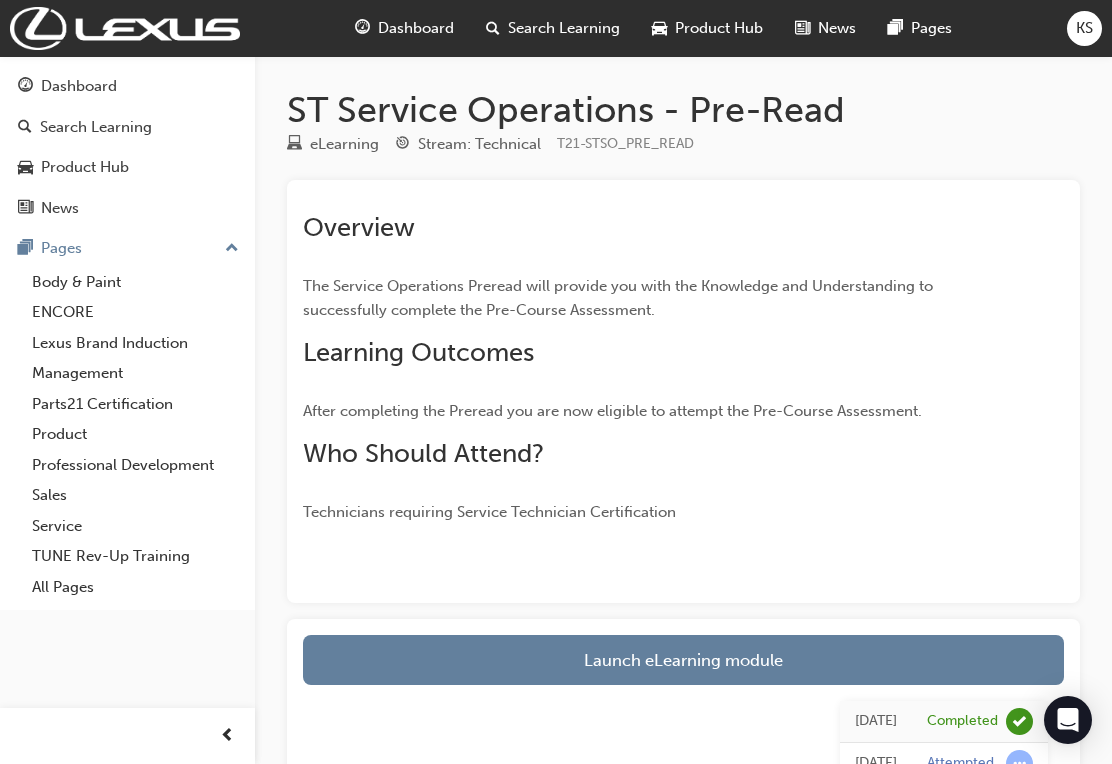 click on "Stream:   Technical" at bounding box center (479, 144) 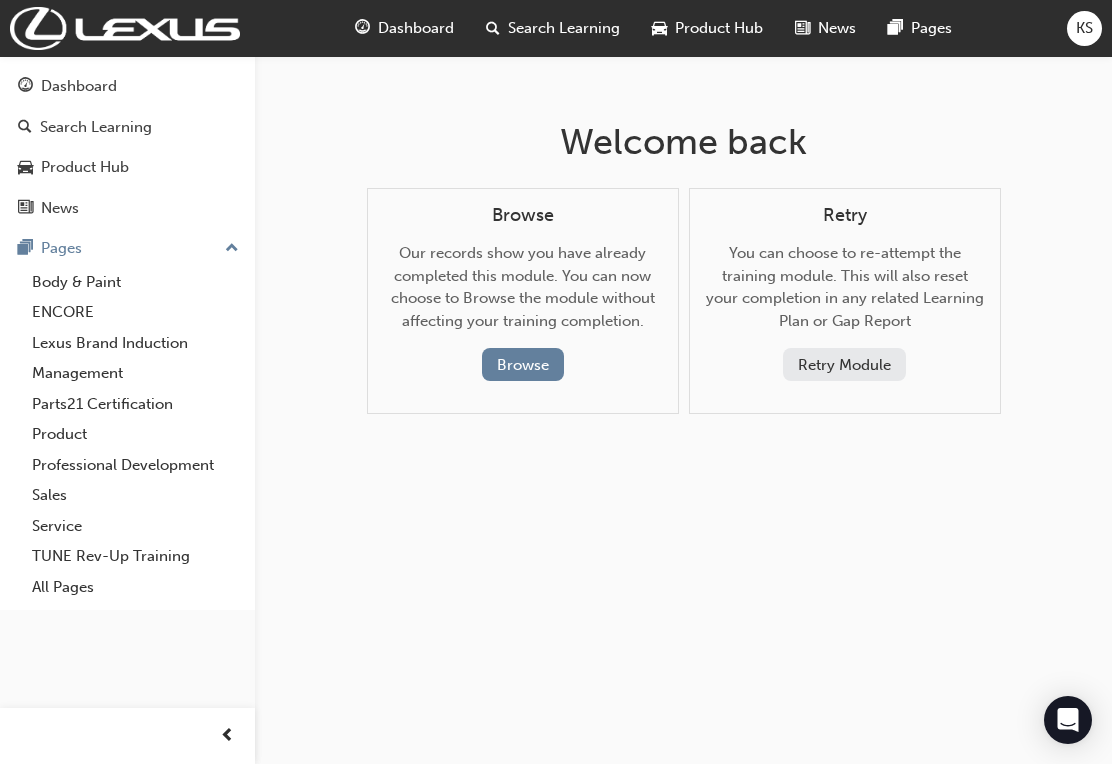 click on "Browse" at bounding box center (523, 364) 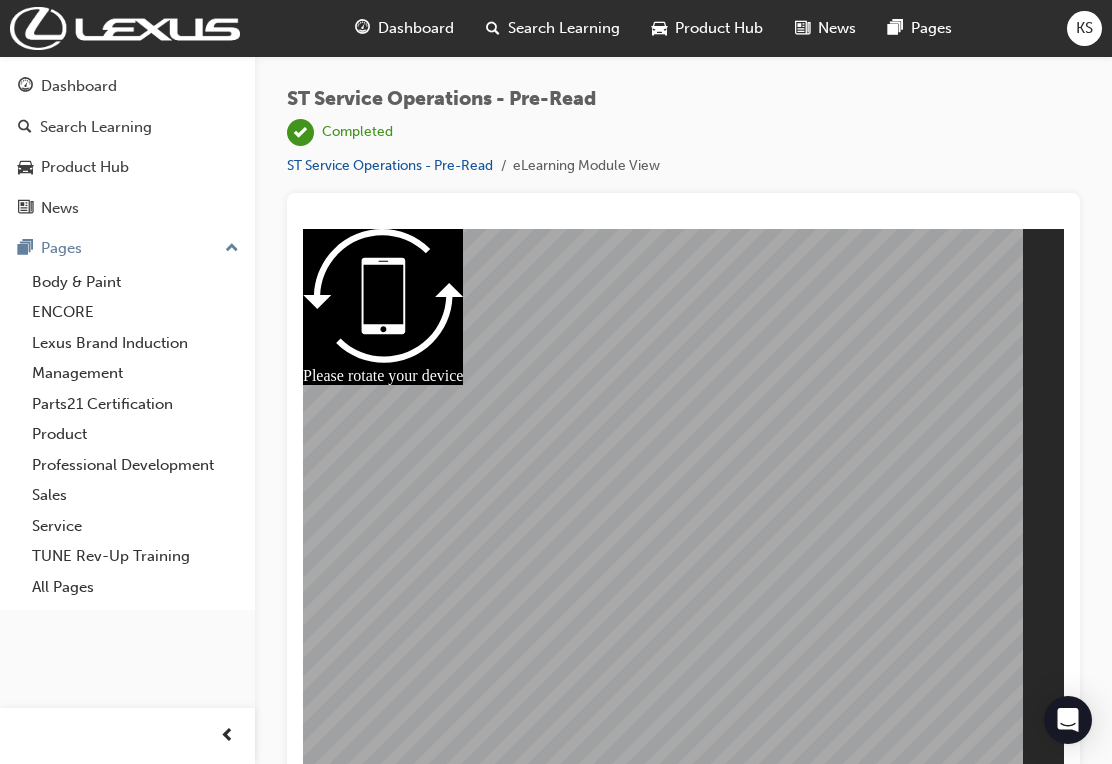 scroll, scrollTop: 0, scrollLeft: 0, axis: both 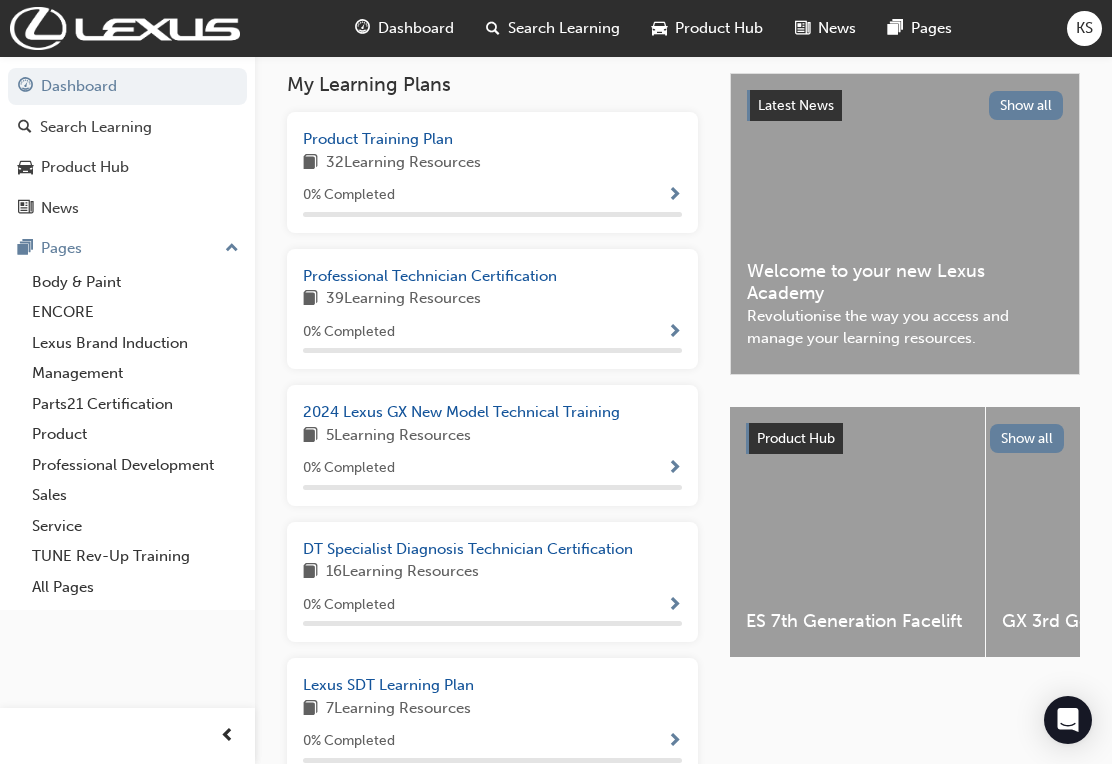 click on "Professional Technician Certification" at bounding box center (430, 276) 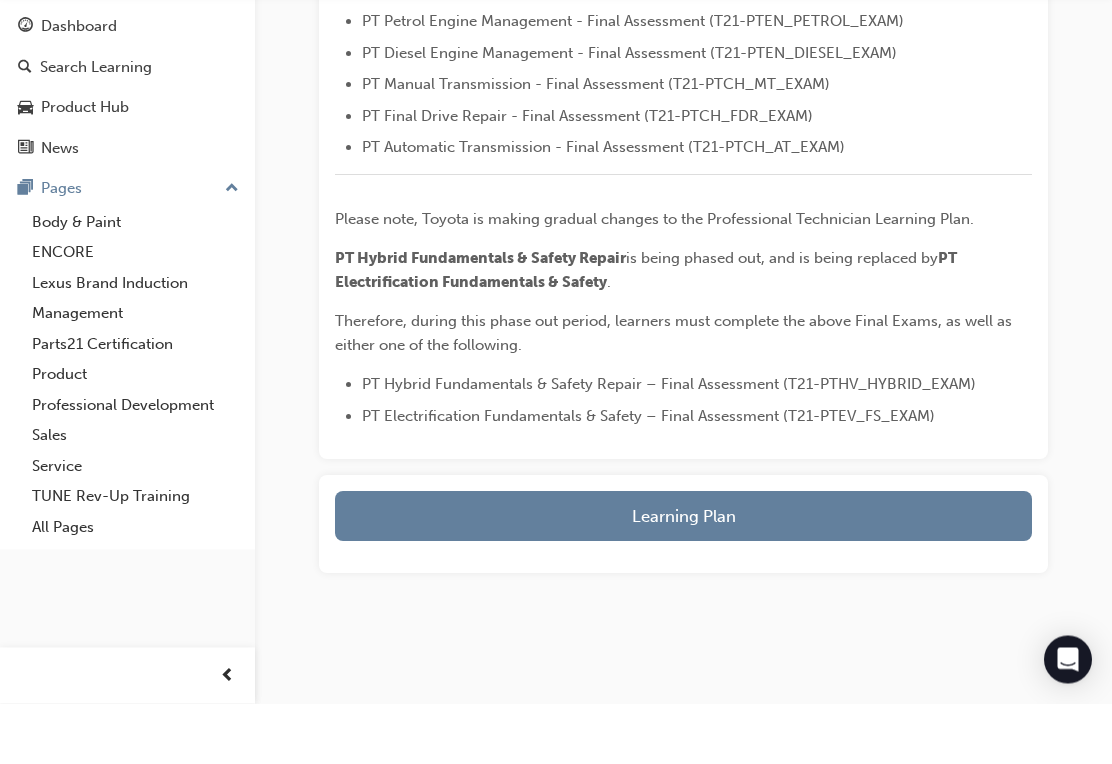 scroll, scrollTop: 786, scrollLeft: 0, axis: vertical 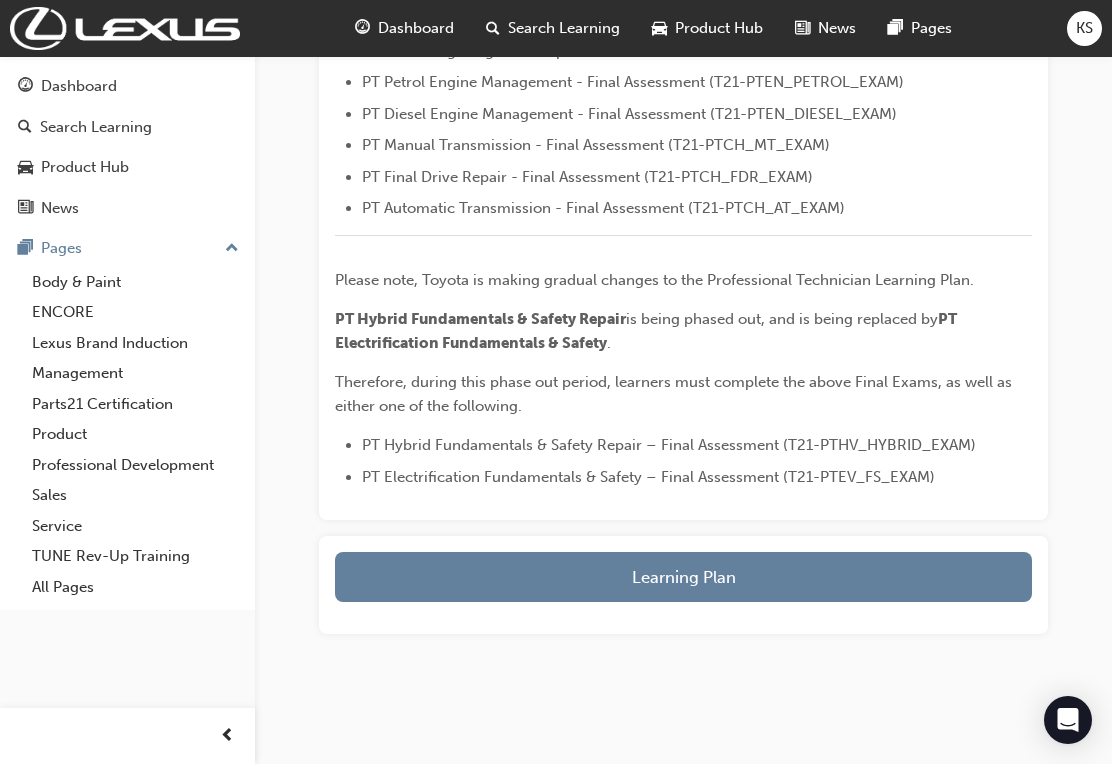 click on "Learning Plan" at bounding box center (683, 577) 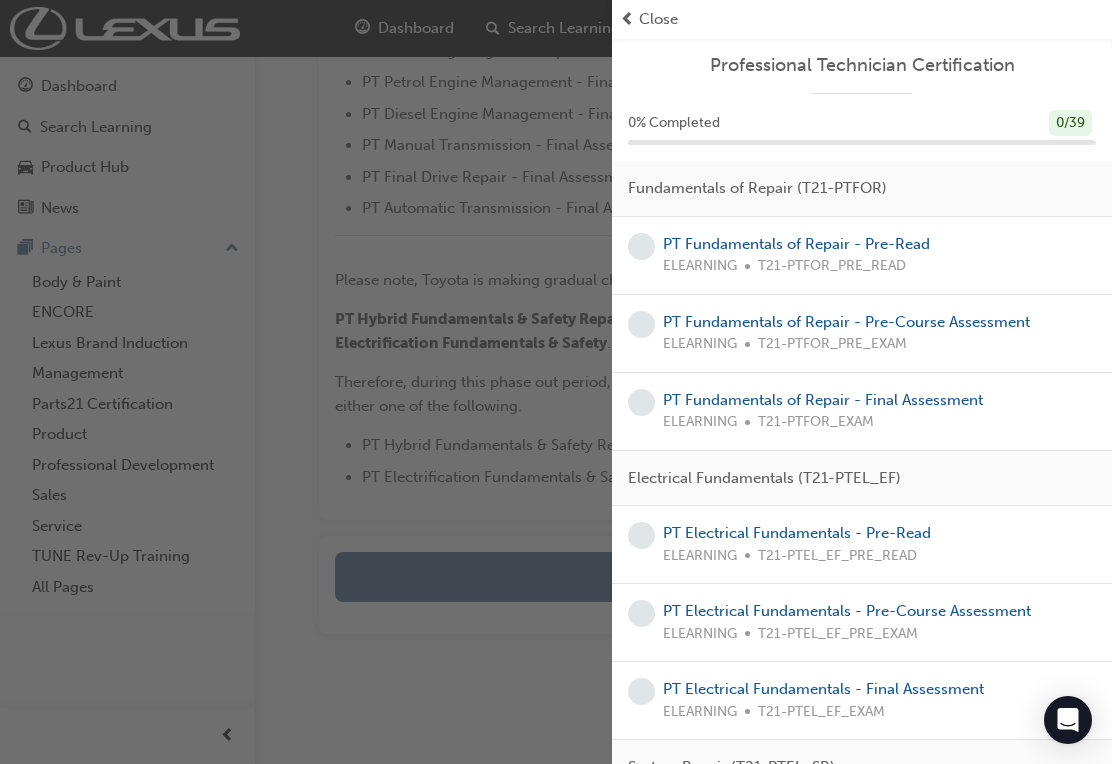 click on "PT Fundamentals of Repair - Pre-Read" at bounding box center (796, 244) 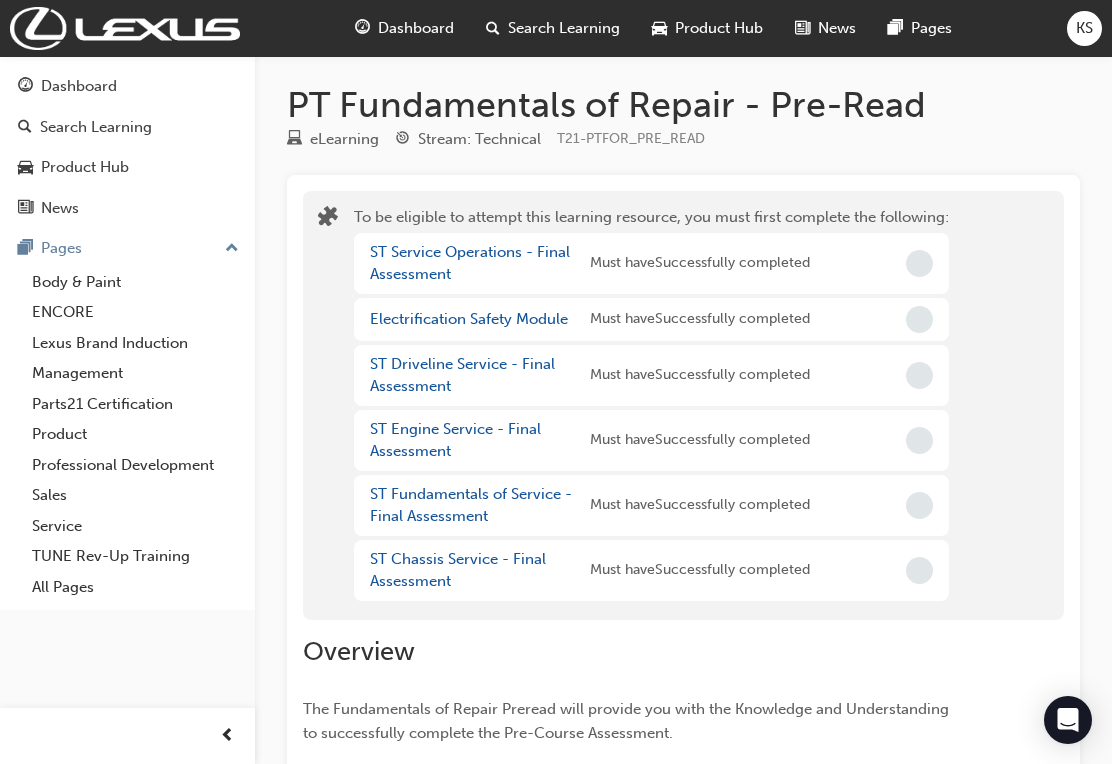 scroll, scrollTop: 0, scrollLeft: 0, axis: both 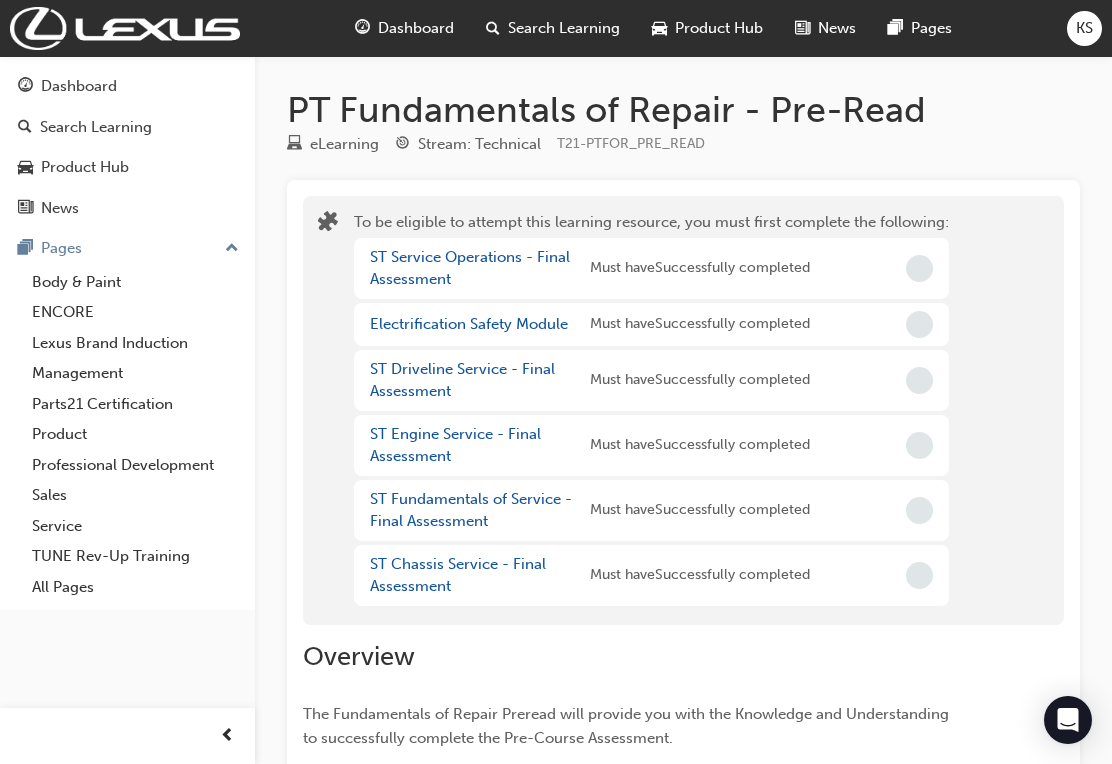 click on "ST Service Operations - Final Assessment" at bounding box center (470, 268) 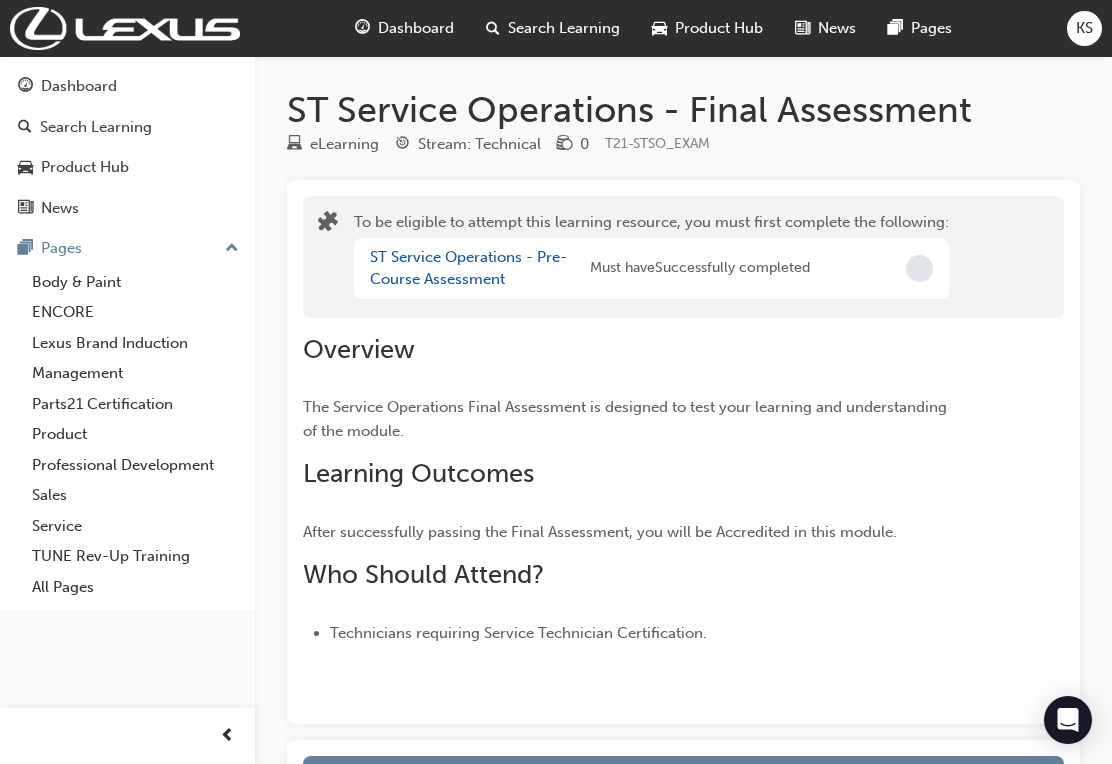 click on "ST Service Operations - Pre-Course Assessment" at bounding box center [468, 268] 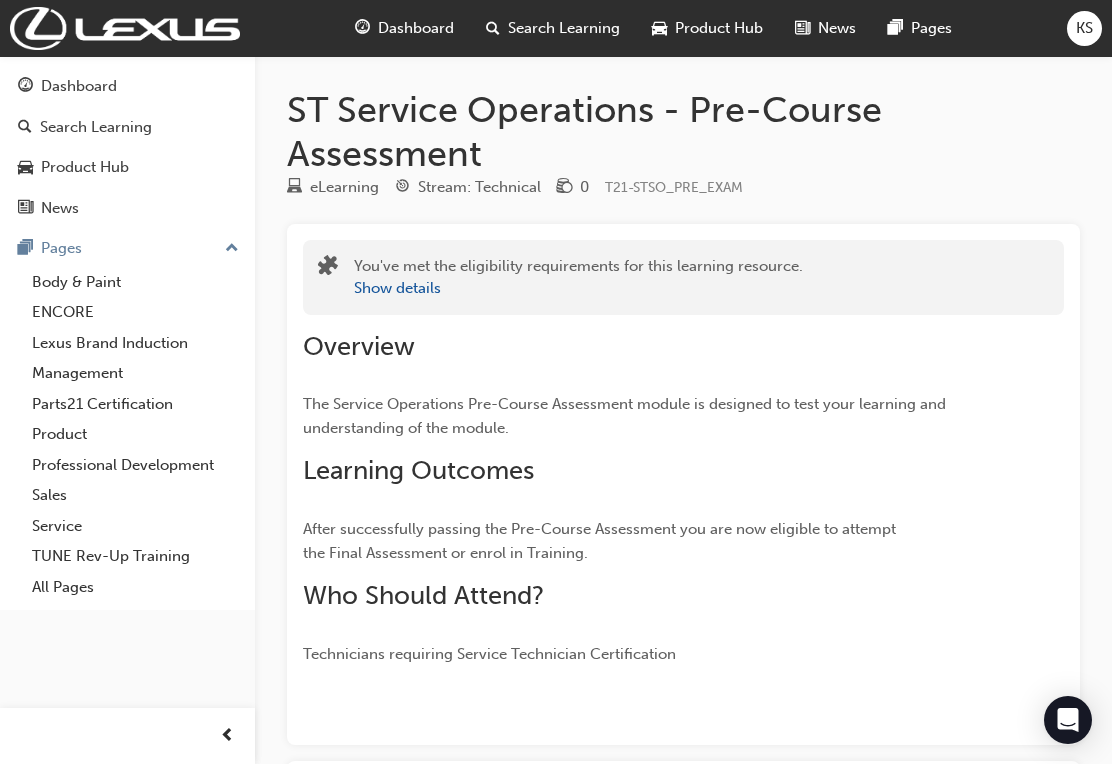 scroll, scrollTop: 258, scrollLeft: 0, axis: vertical 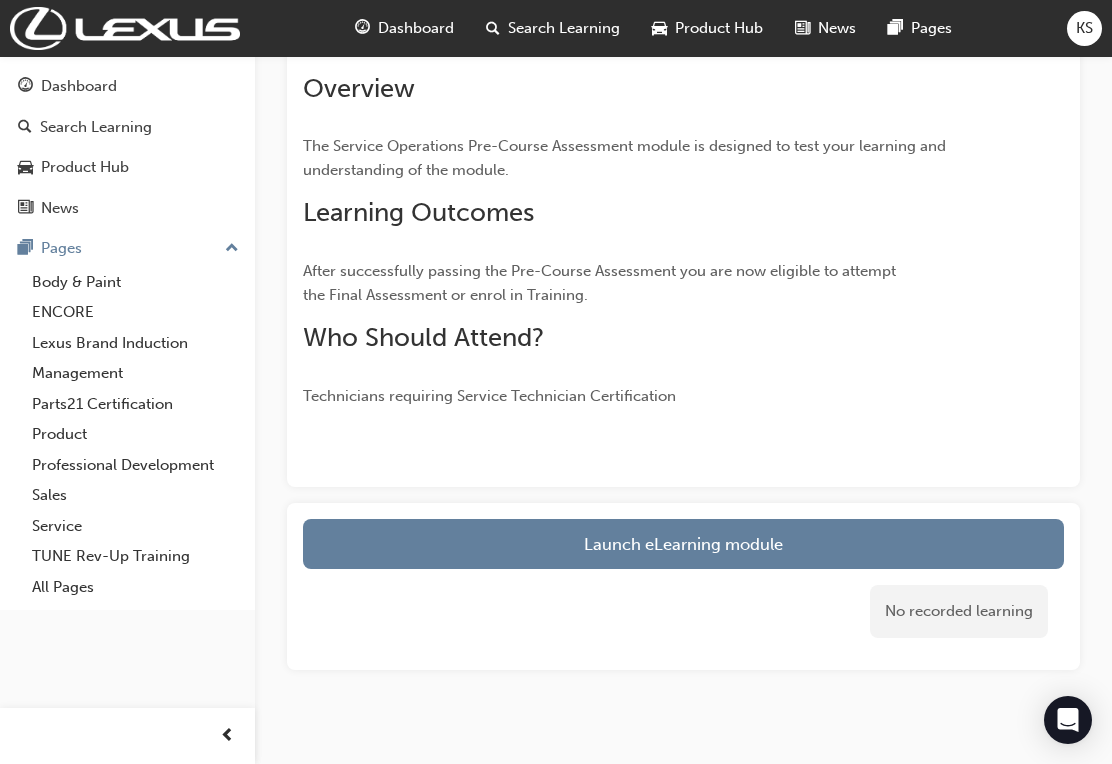 click on "Launch eLearning module" at bounding box center (683, 544) 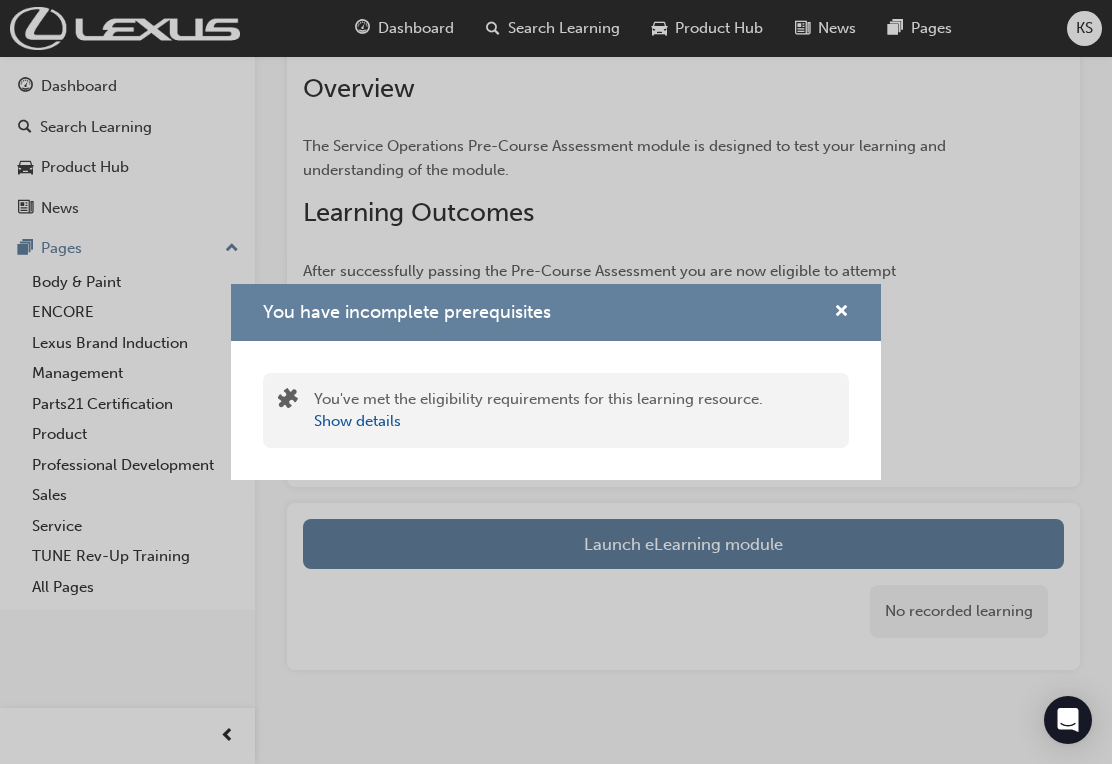 click at bounding box center (841, 313) 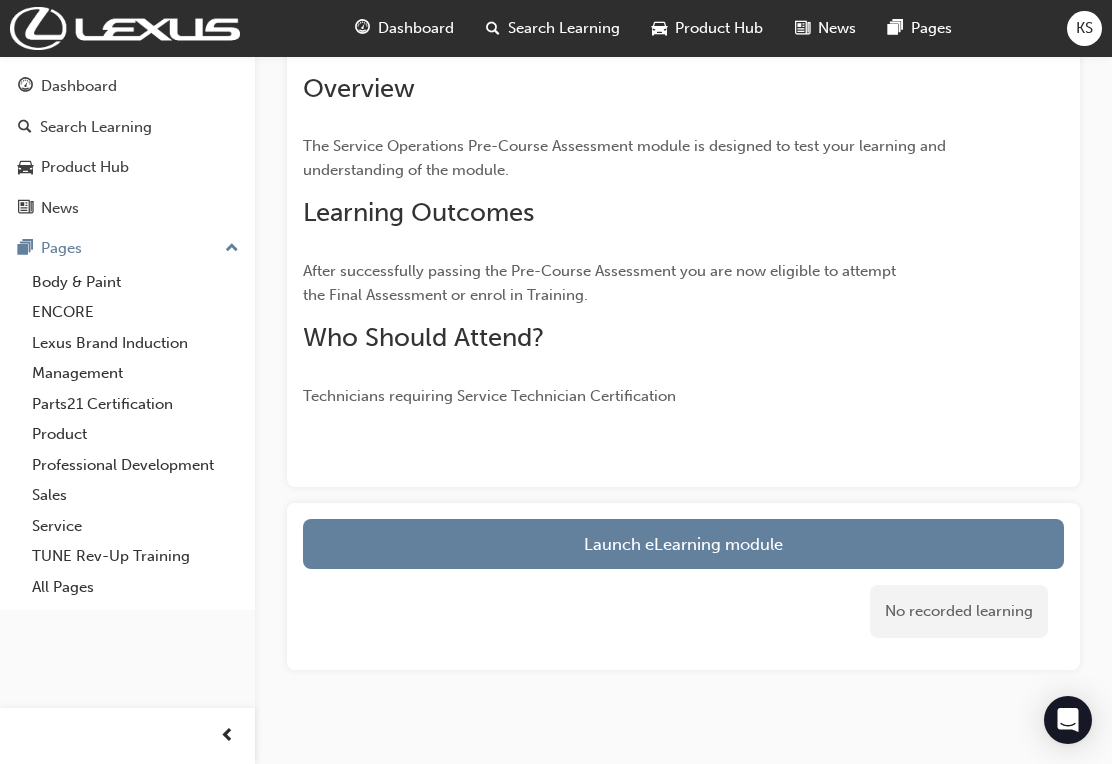 click on "Launch eLearning module" at bounding box center (683, 544) 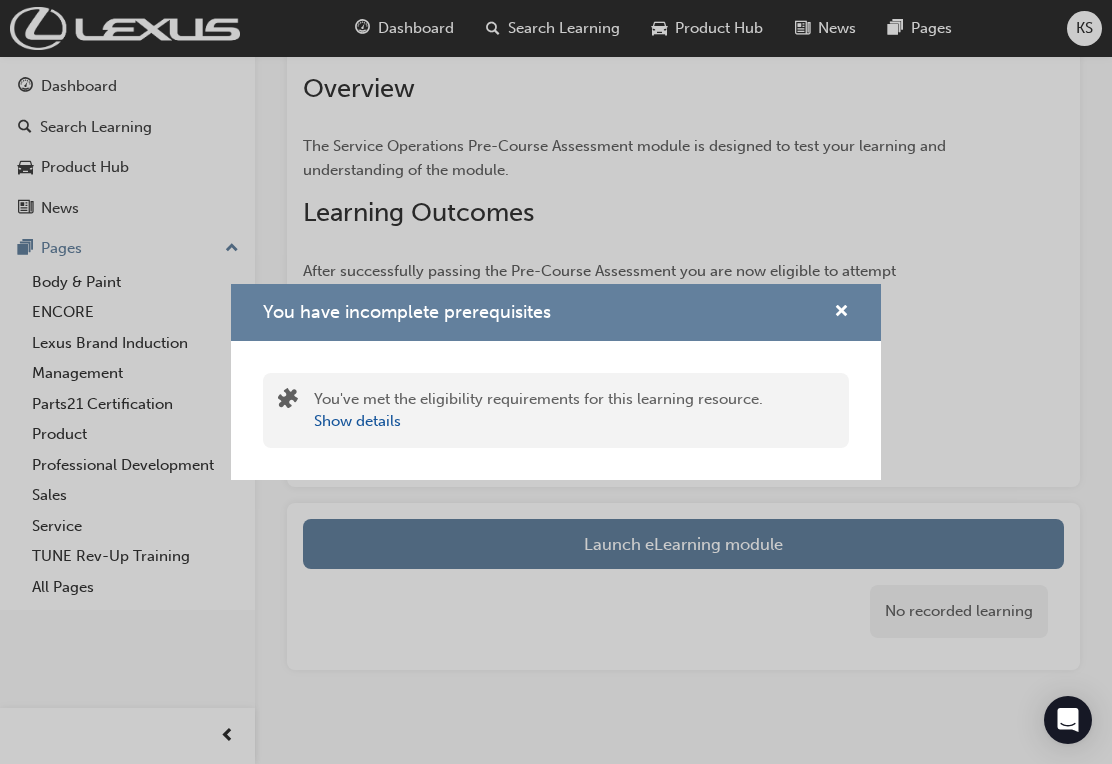 click on "Show details" at bounding box center (357, 421) 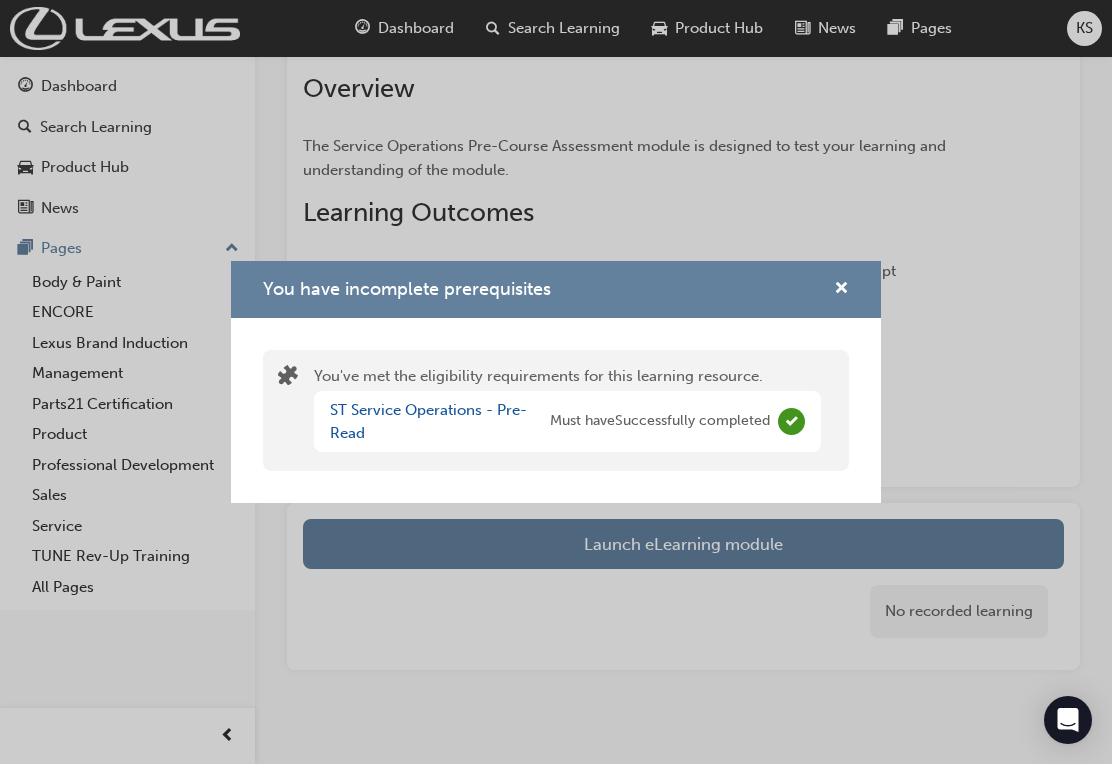 click on "ST Service Operations - Pre-Read" at bounding box center (428, 421) 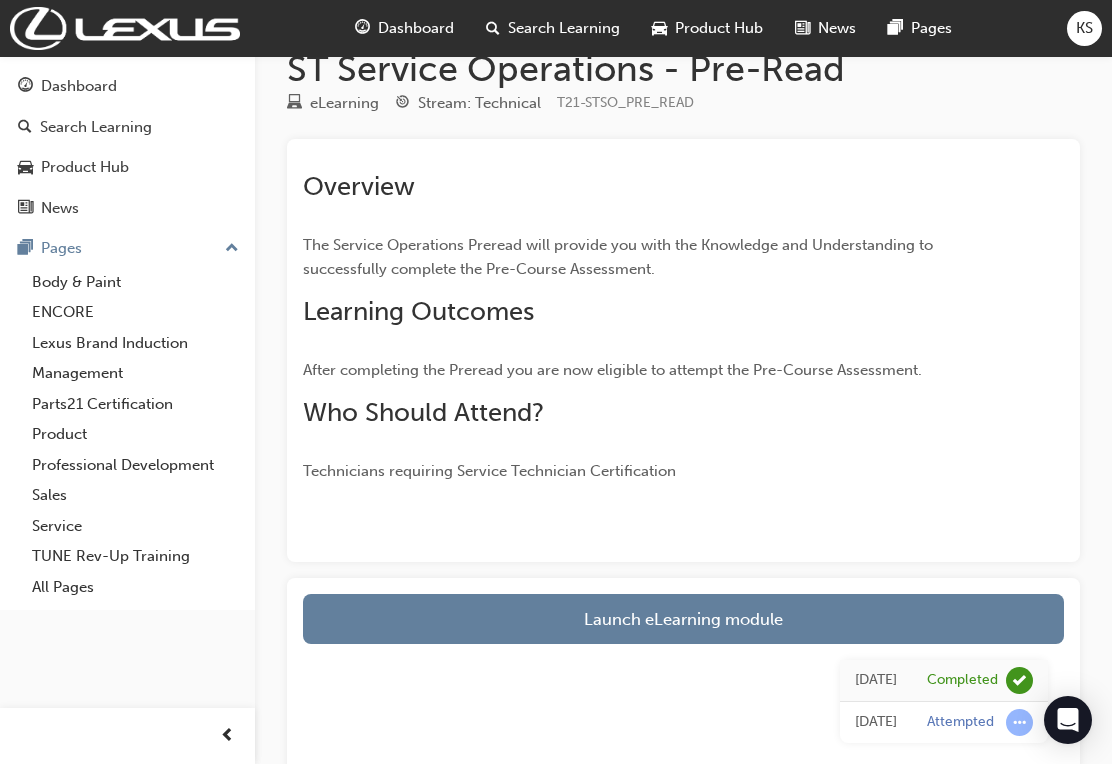 scroll, scrollTop: 0, scrollLeft: 0, axis: both 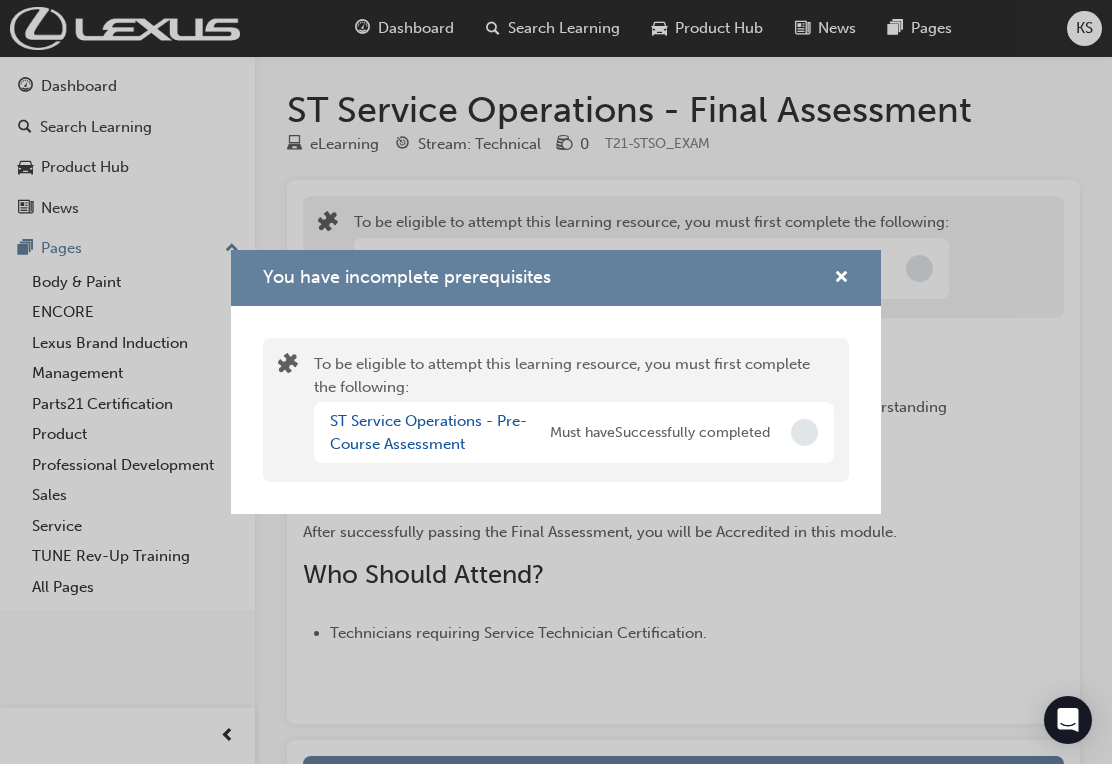 click on "ST Service Operations - Pre-Course Assessment" at bounding box center [428, 432] 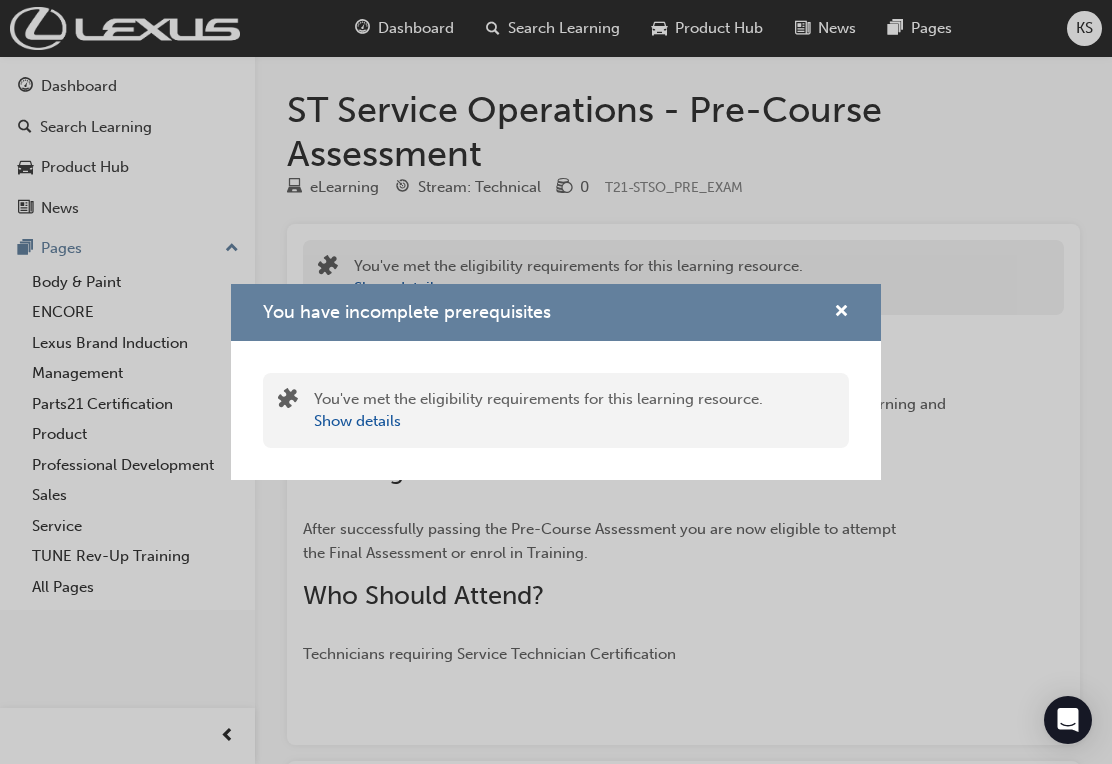 click on "Show details" at bounding box center (357, 421) 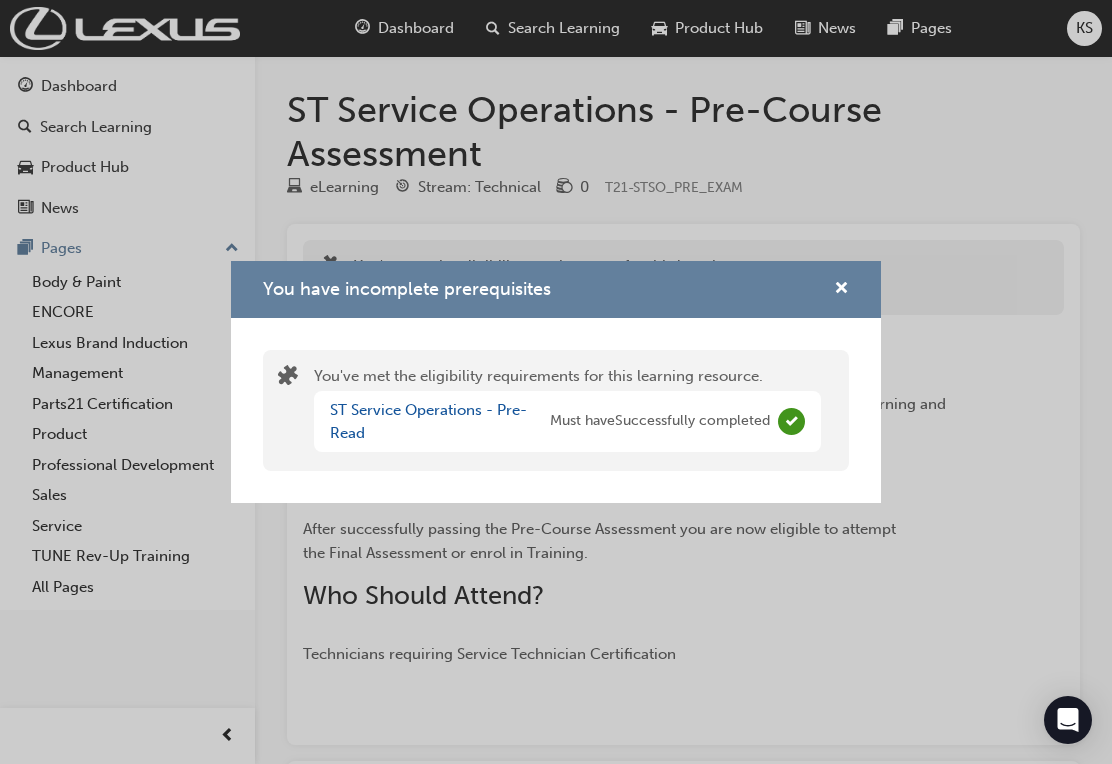 click on "ST Service Operations - Pre-Read" at bounding box center [428, 421] 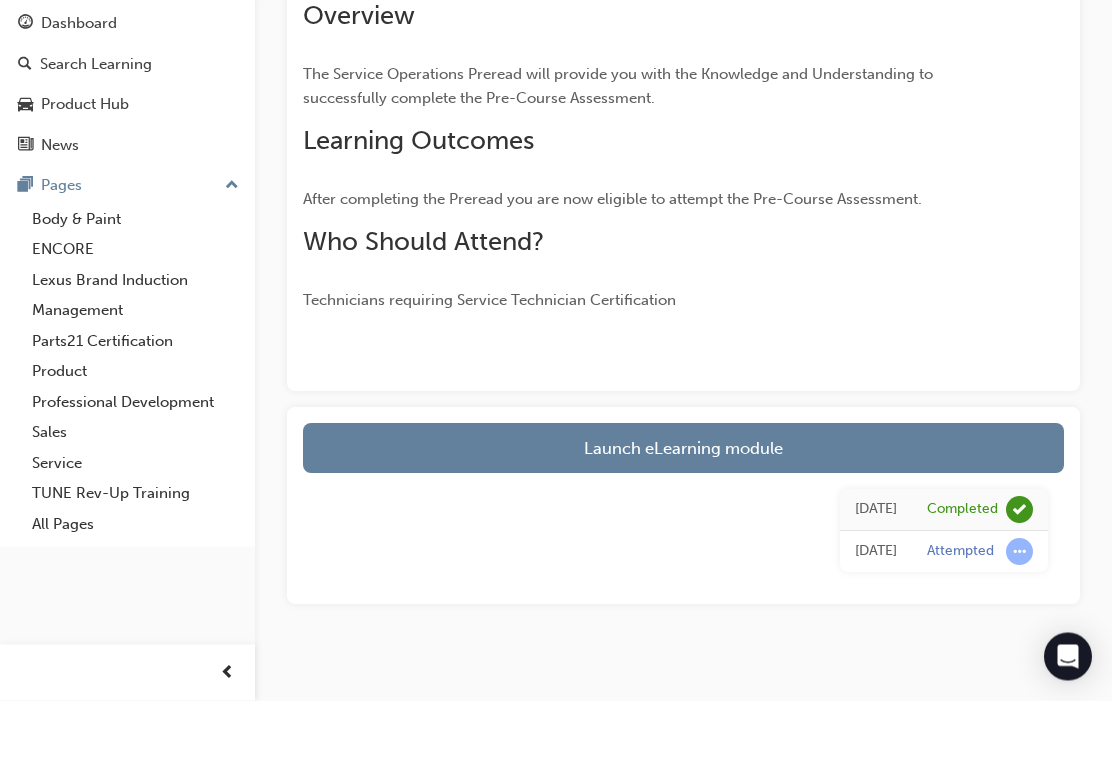 scroll, scrollTop: 148, scrollLeft: 0, axis: vertical 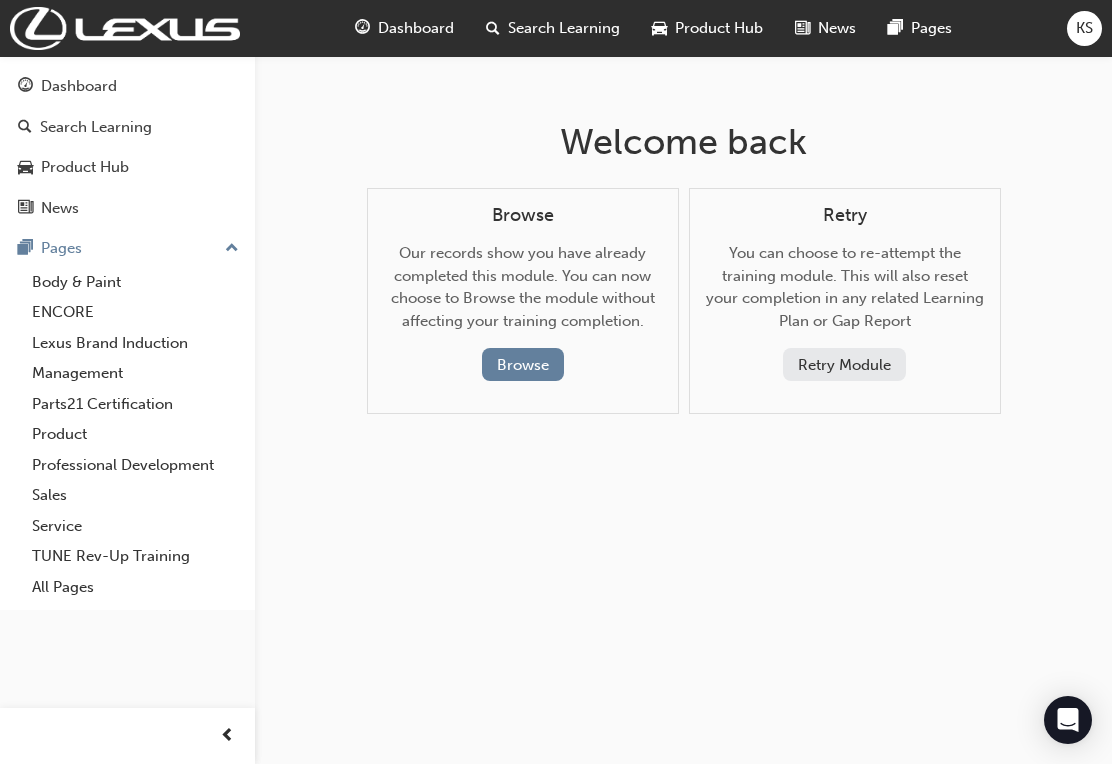 click on "Welcome back Browse Our records show you have already completed this module. You can now choose to Browse the module without affecting your training completion. Browse Retry You can choose to re-attempt the training module. This will also reset your completion in any related Learning Plan or Gap Report Retry Module" at bounding box center [556, 382] 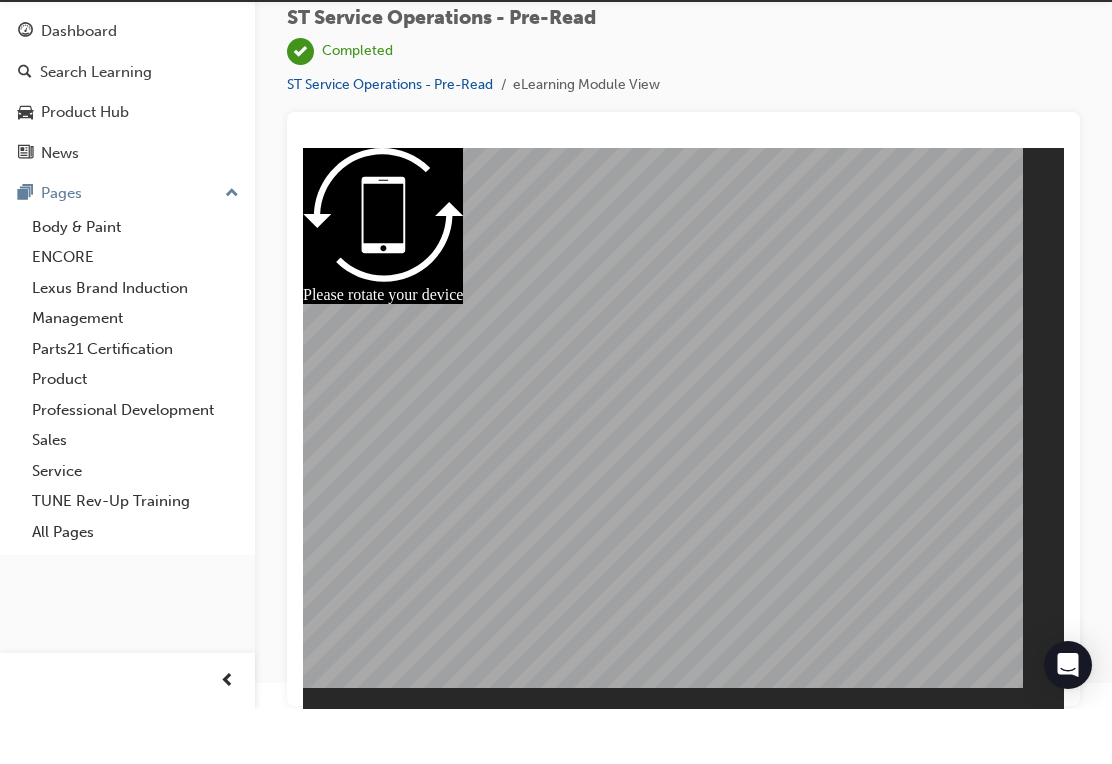 scroll, scrollTop: 0, scrollLeft: 0, axis: both 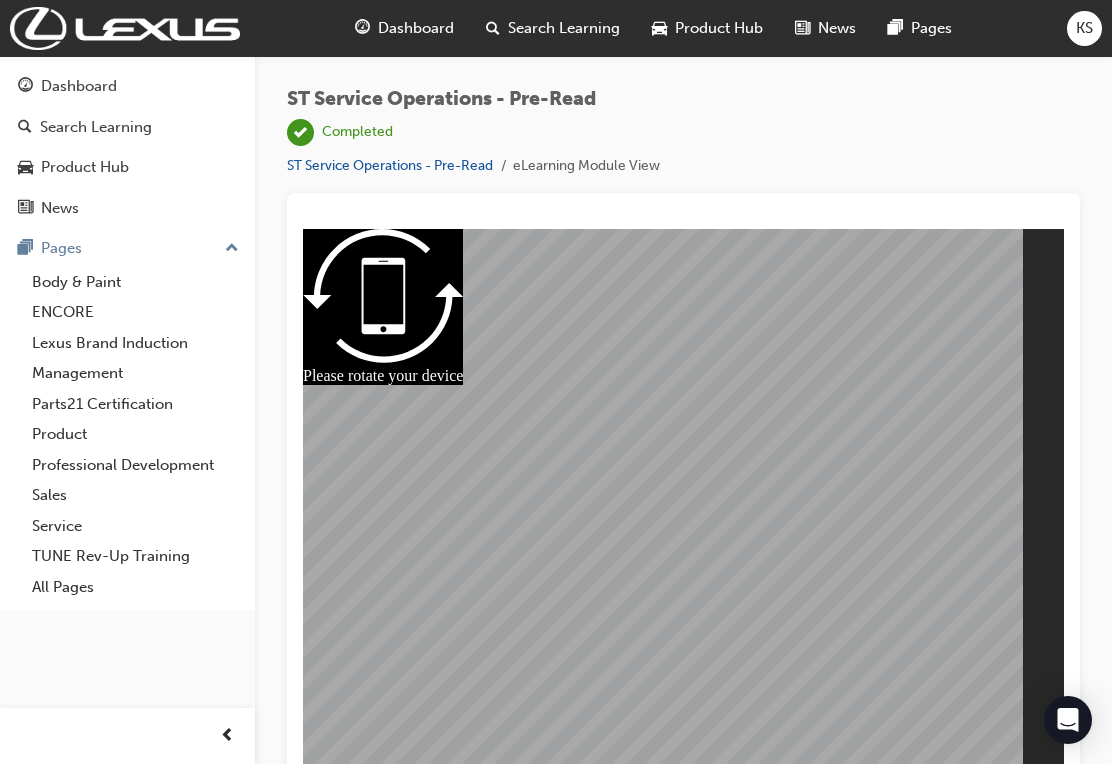 click on "Dashboard" at bounding box center [416, 28] 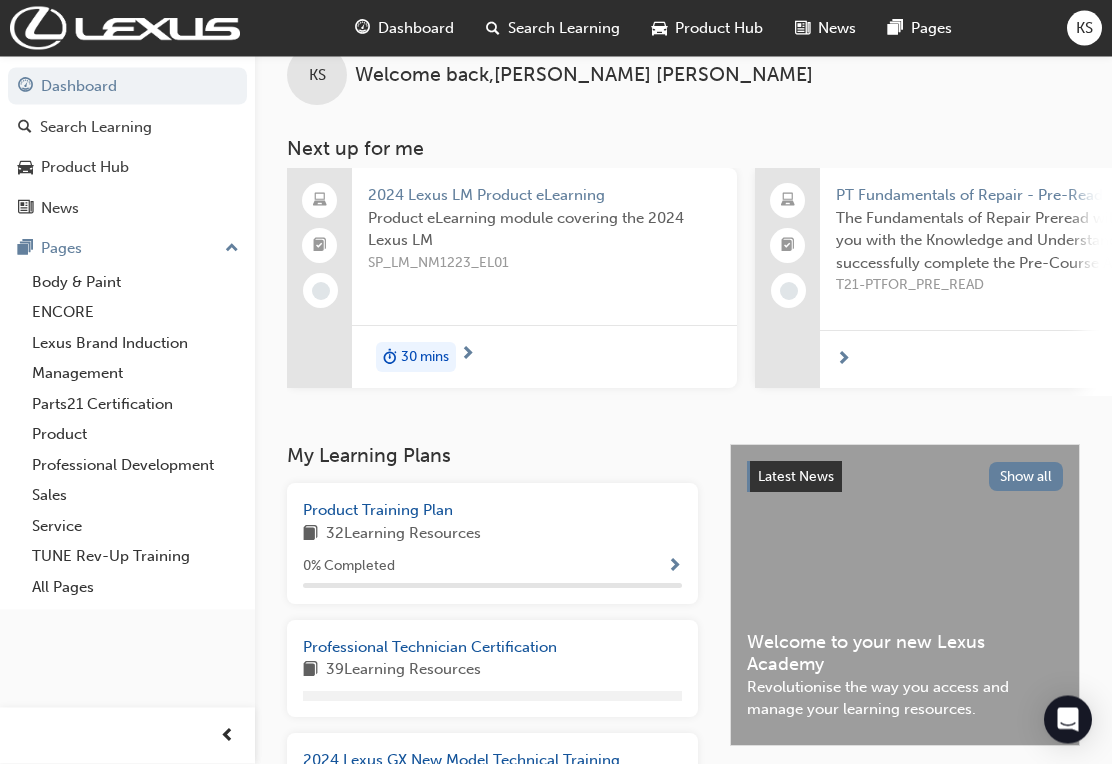 scroll, scrollTop: 43, scrollLeft: 0, axis: vertical 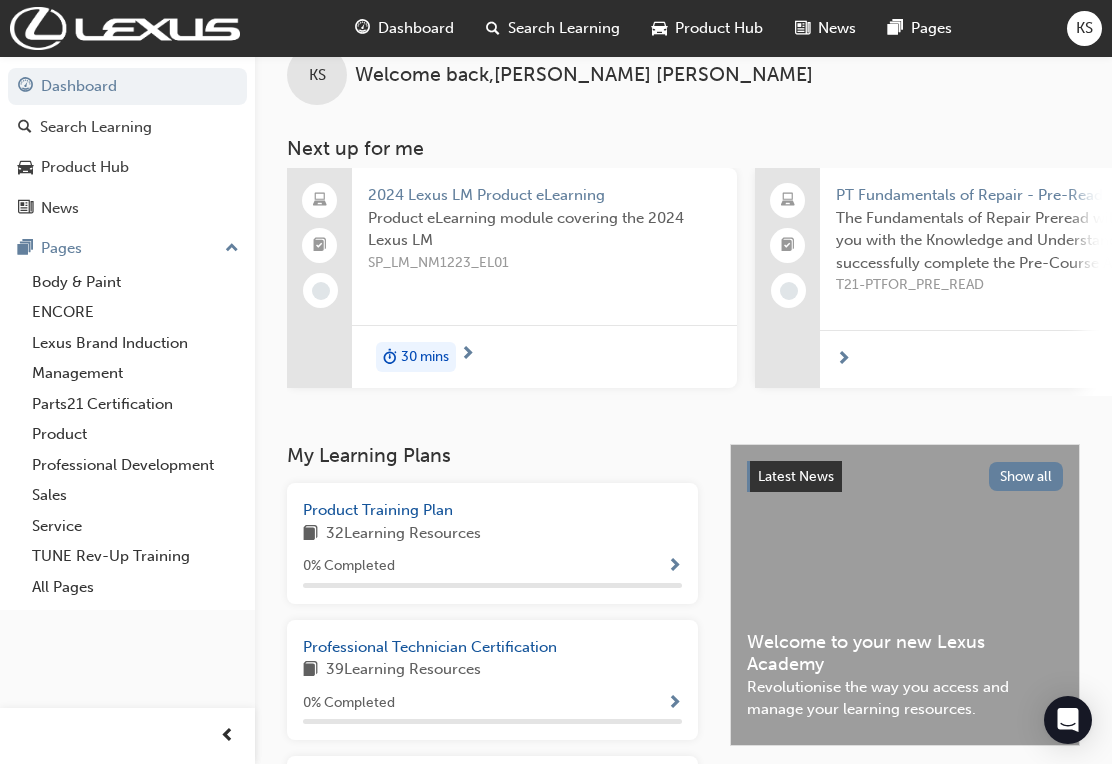 click on "Product Training Plan" at bounding box center [378, 510] 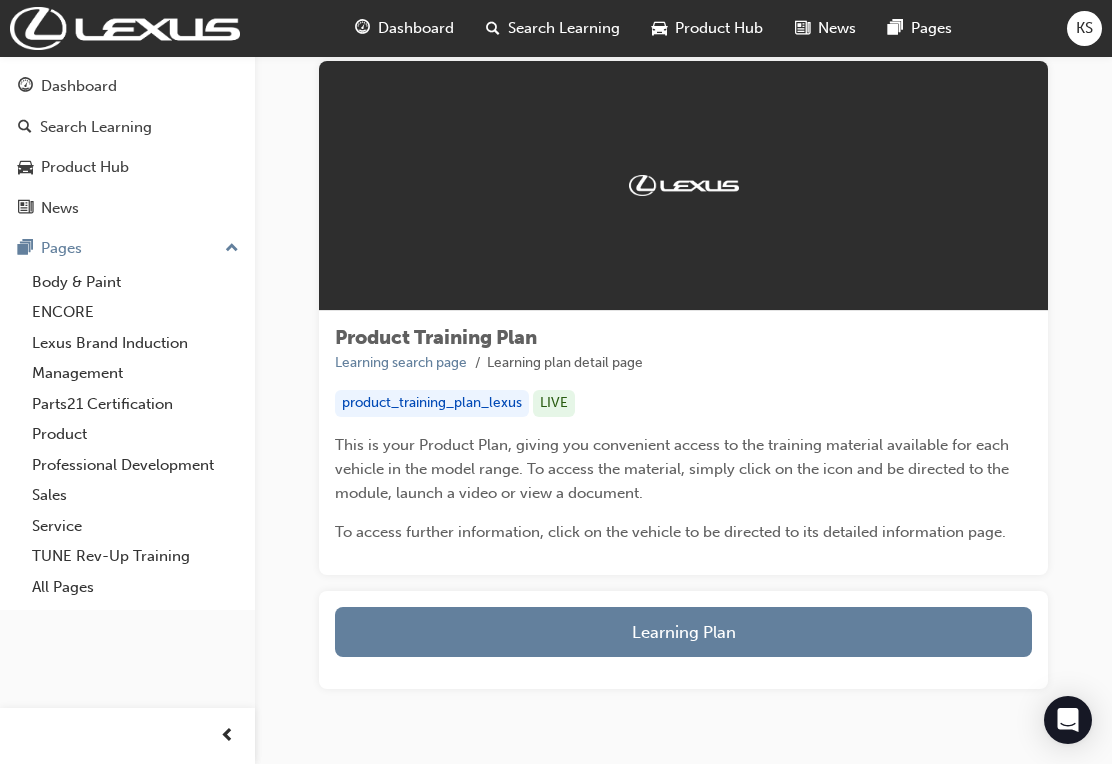 click on "Learning Plan" at bounding box center (683, 632) 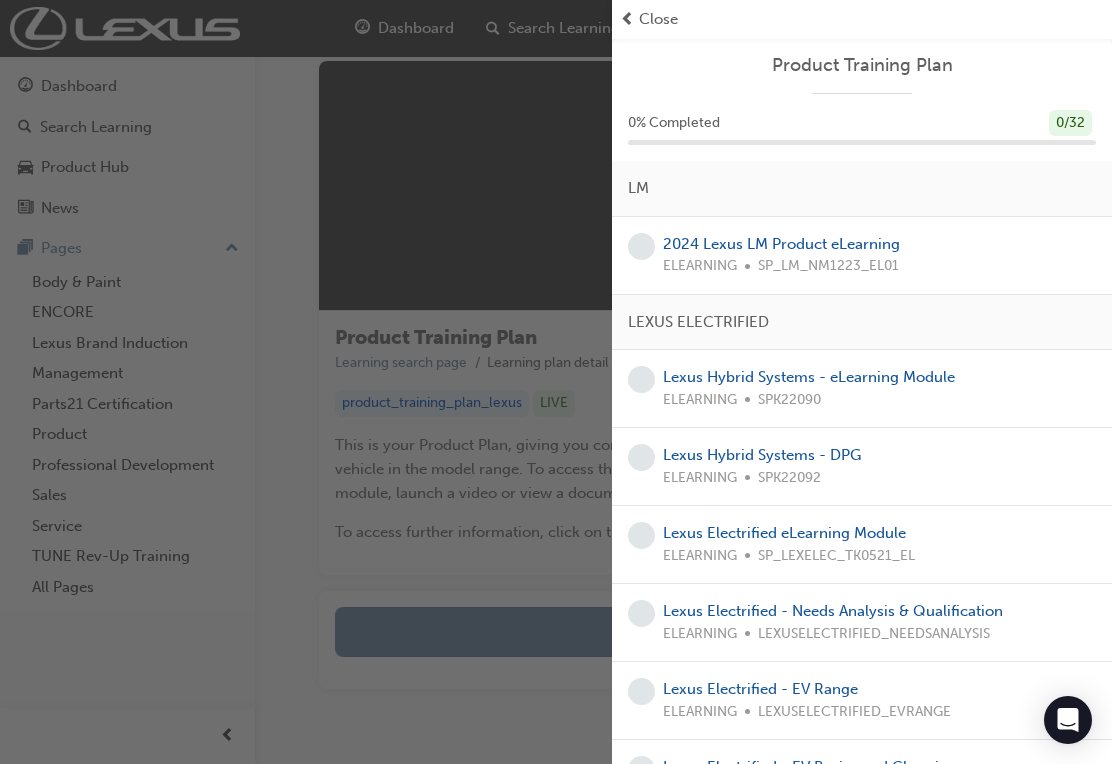 click on "Lexus Hybrid Systems - eLearning Module" at bounding box center (809, 377) 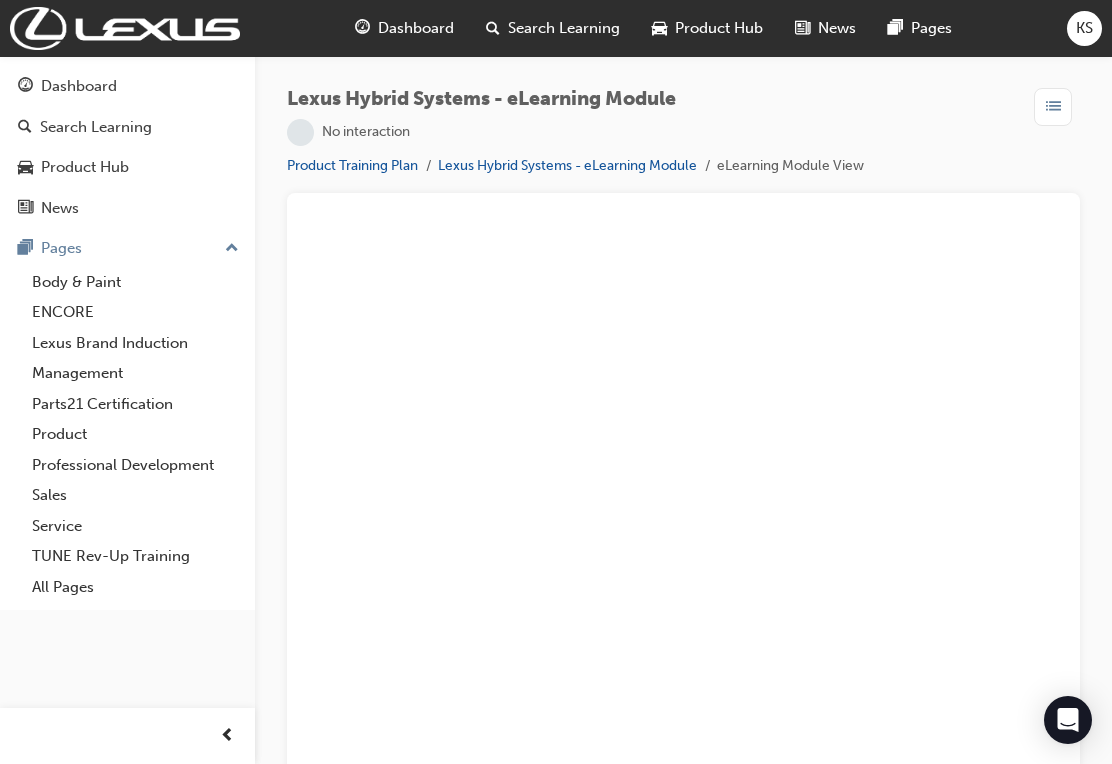 scroll, scrollTop: 0, scrollLeft: 0, axis: both 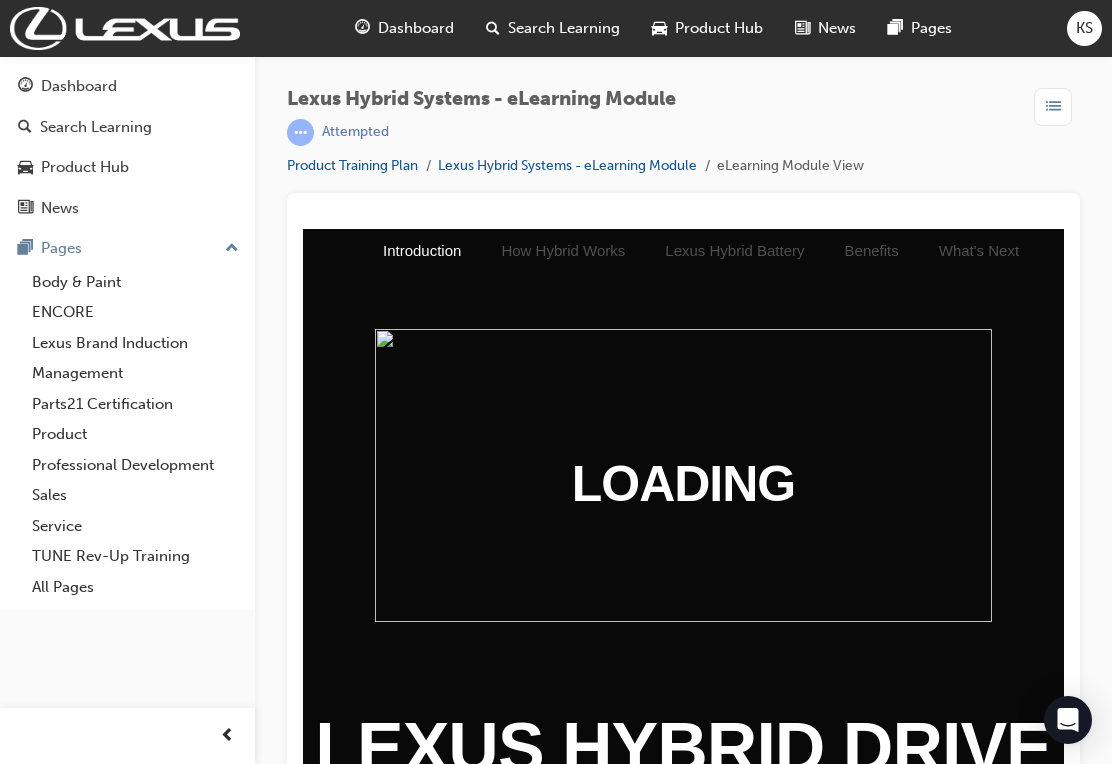 click on "Dashboard" at bounding box center (79, 86) 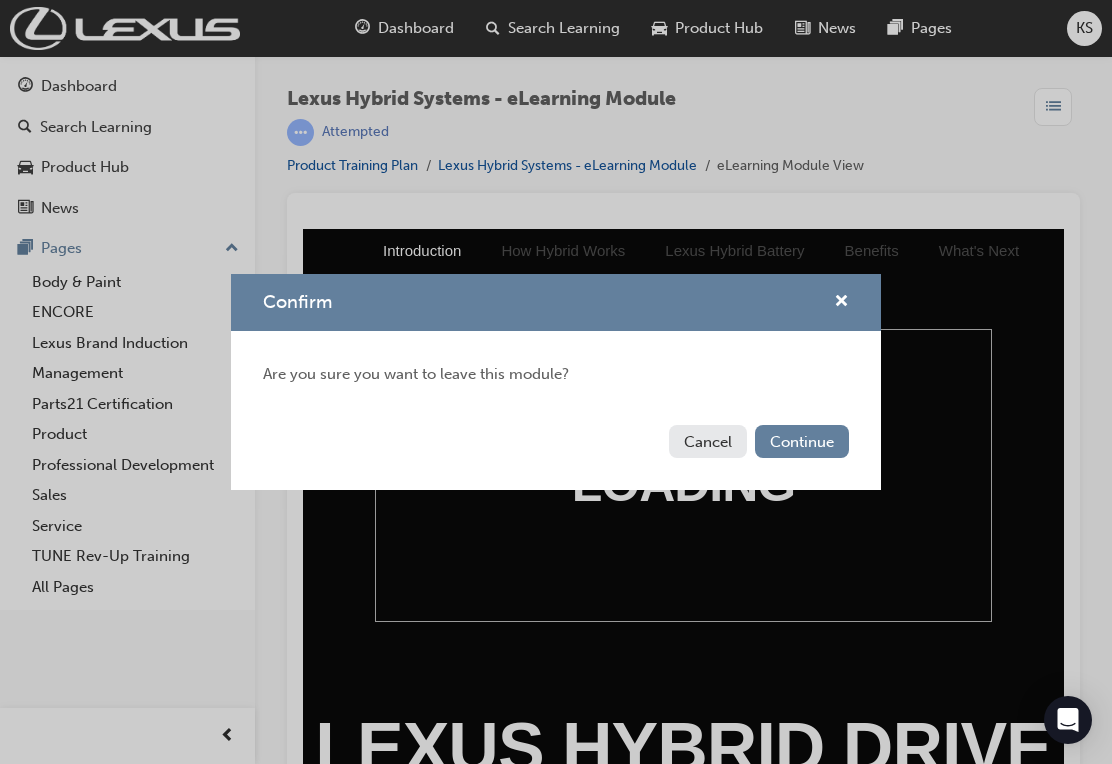 click on "Continue" at bounding box center (802, 441) 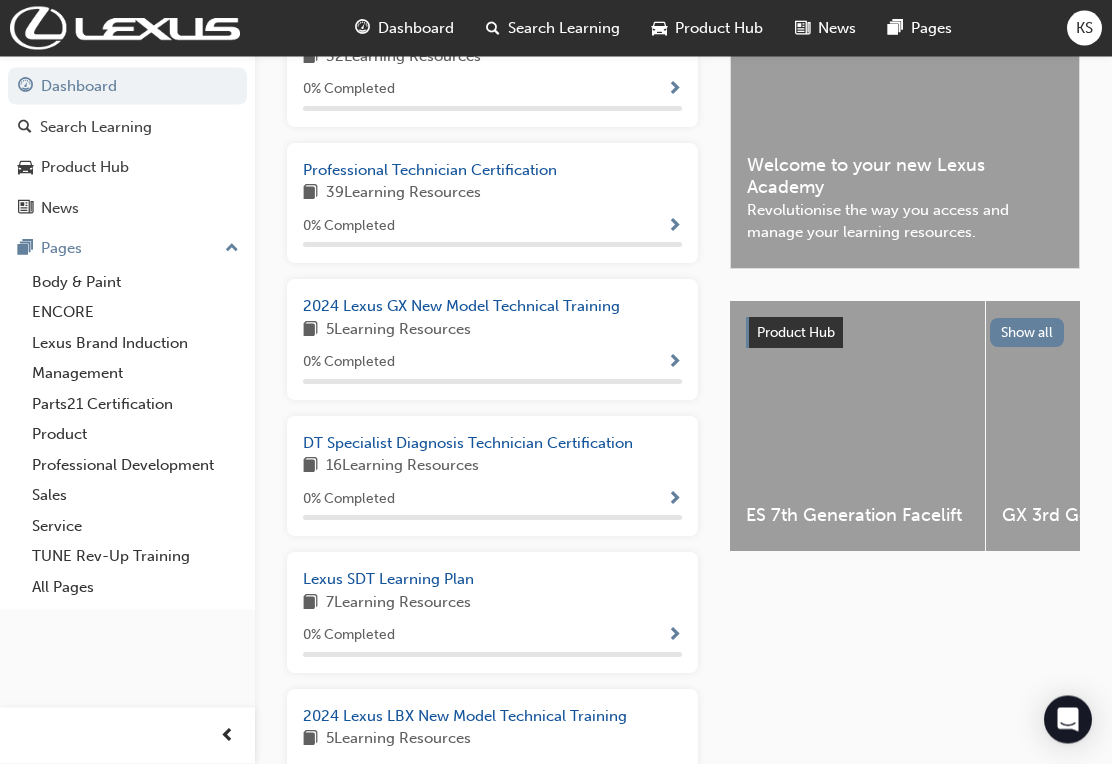 scroll, scrollTop: 520, scrollLeft: 0, axis: vertical 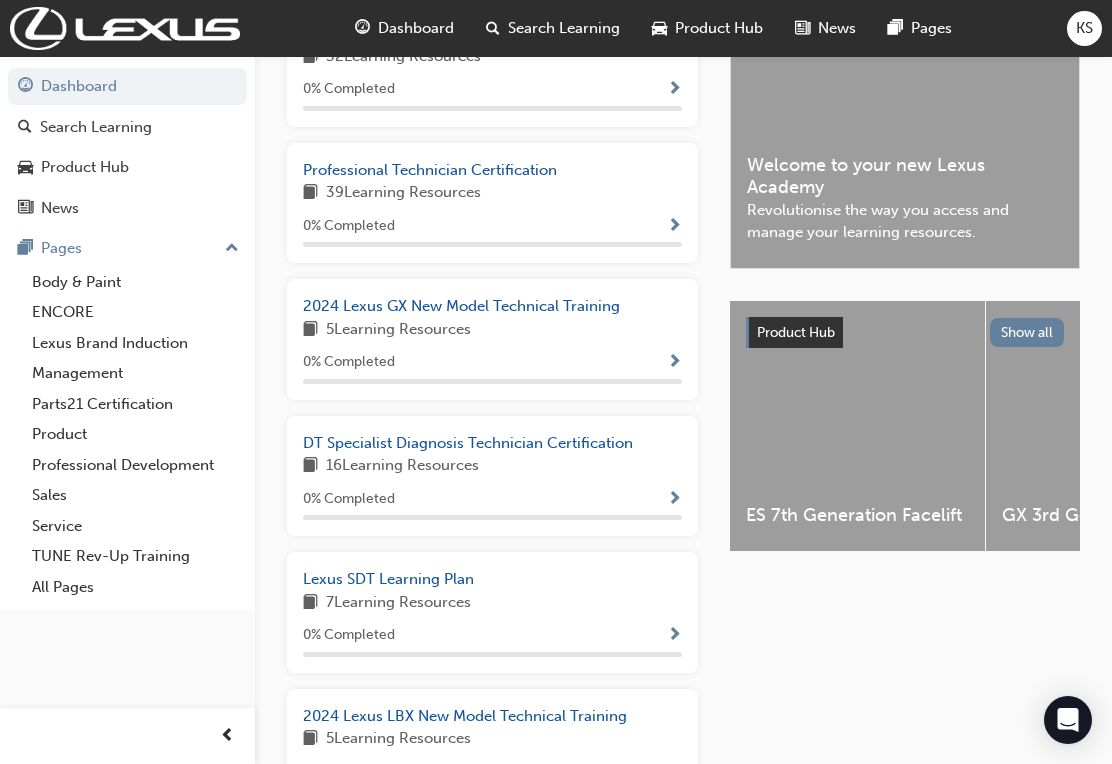 click on "Professional Technician Certification" at bounding box center (430, 170) 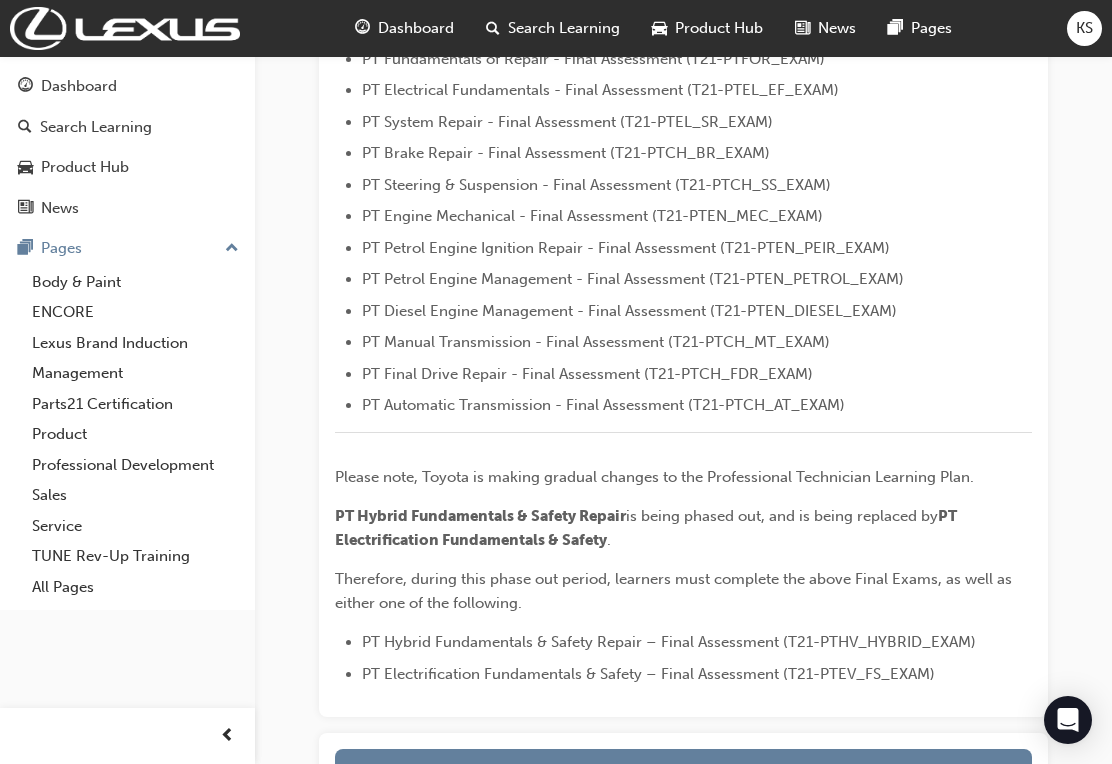 scroll, scrollTop: 780, scrollLeft: 0, axis: vertical 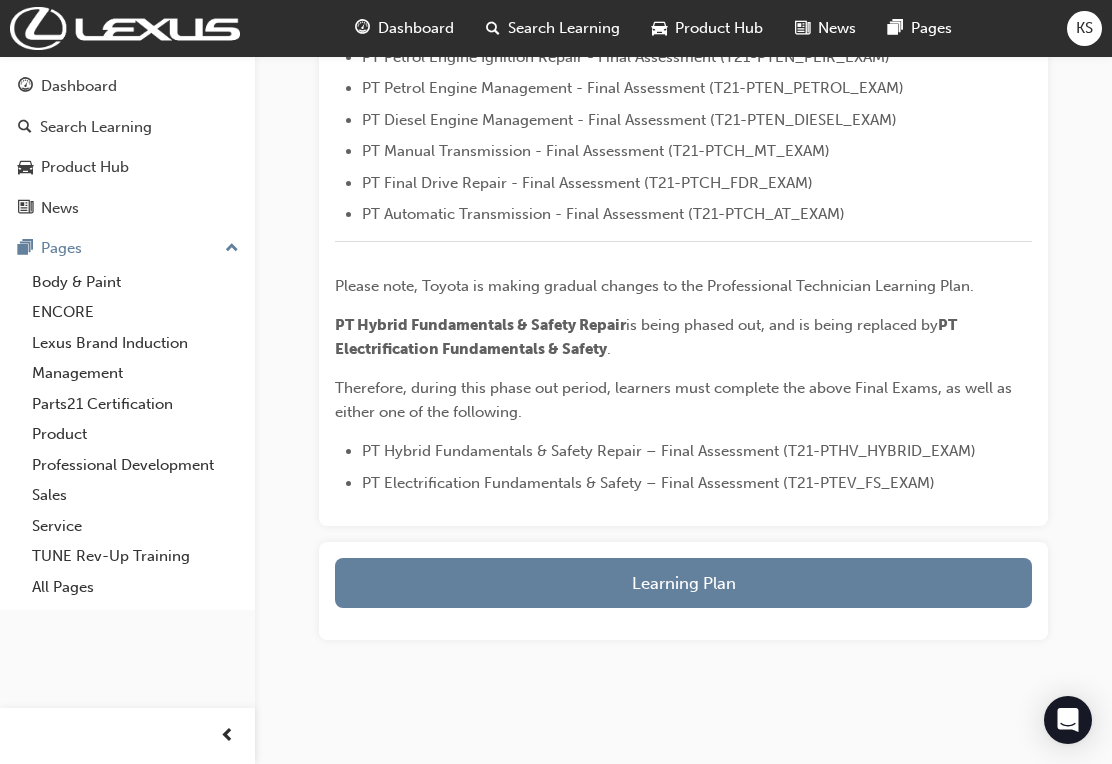 click on "Learning Plan" at bounding box center [683, 583] 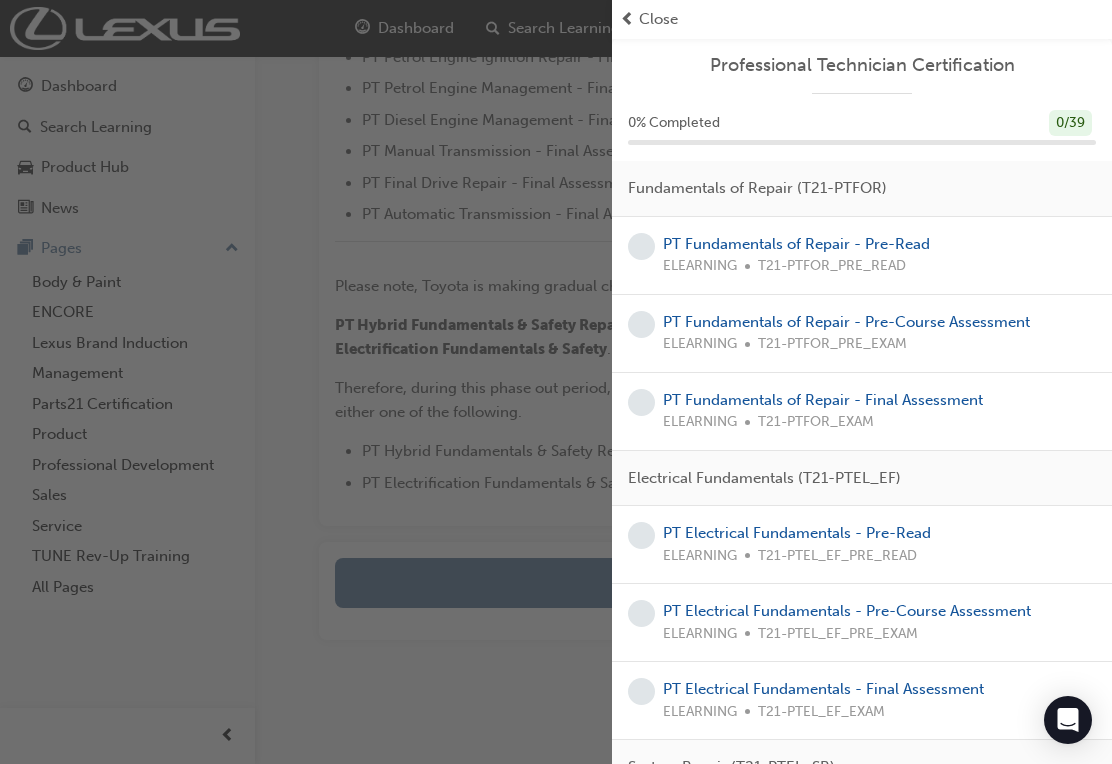 click on "PT Fundamentals of Repair - Pre-Read" at bounding box center (796, 244) 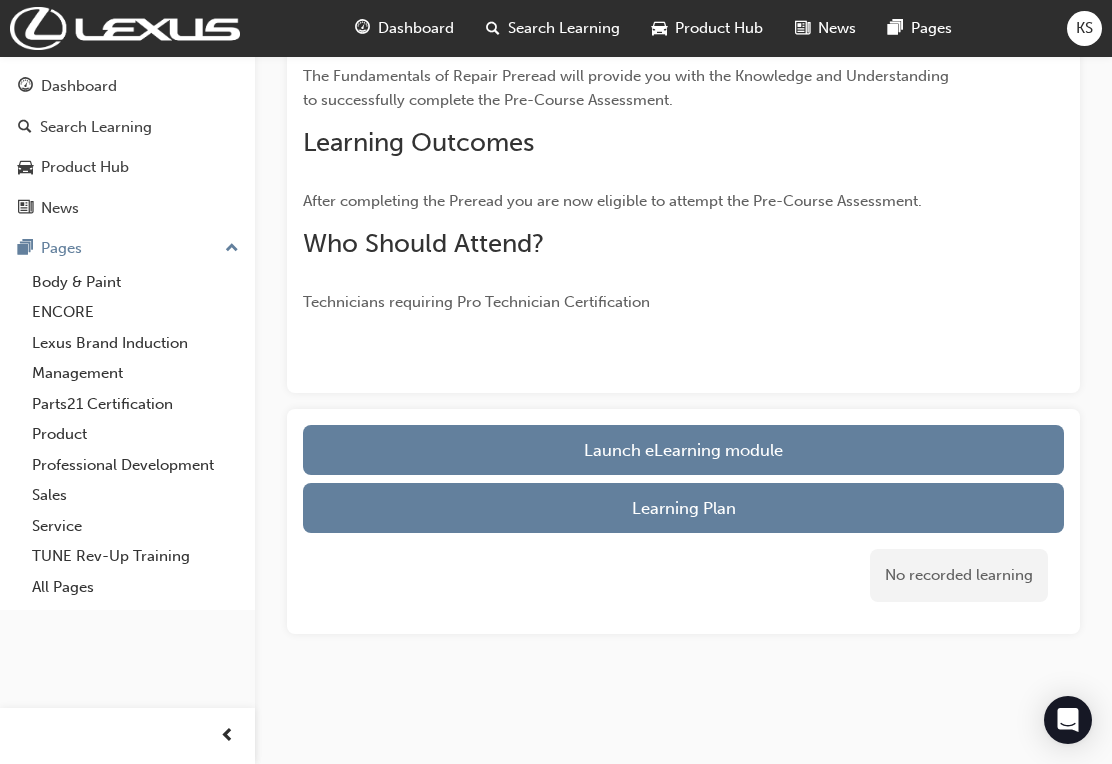 scroll, scrollTop: 599, scrollLeft: 0, axis: vertical 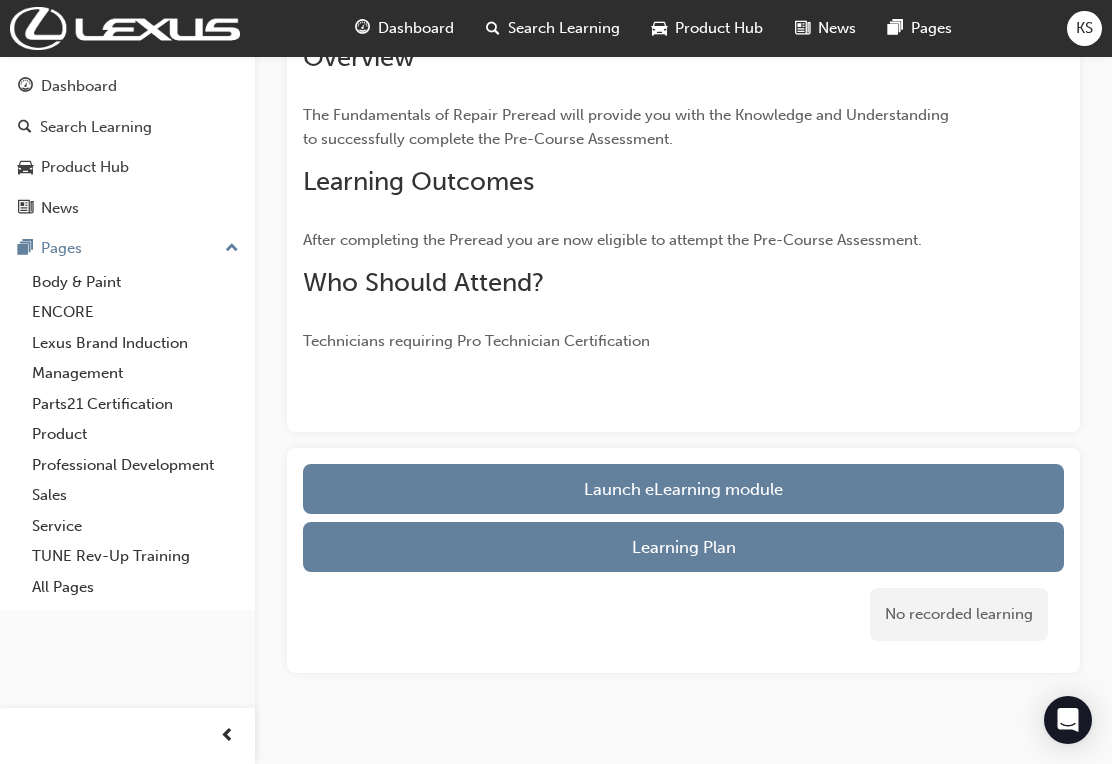 click on "Launch eLearning module" at bounding box center [683, 489] 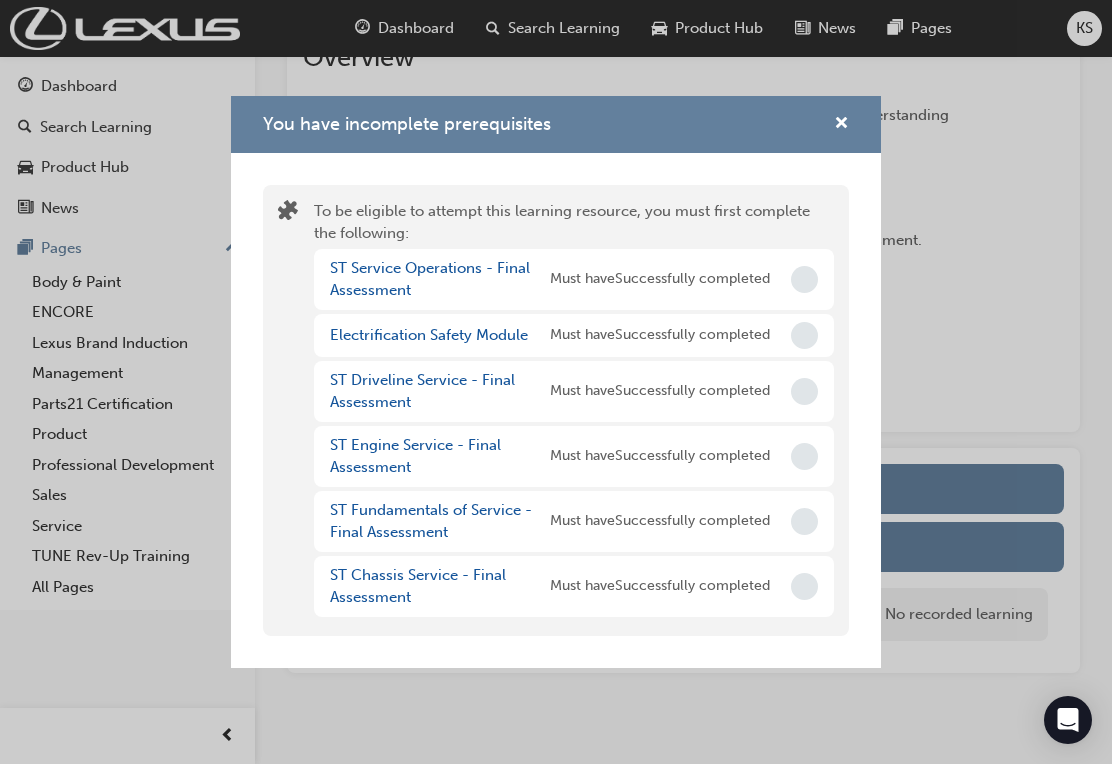 click on "ST Service Operations - Final Assessment" at bounding box center (430, 279) 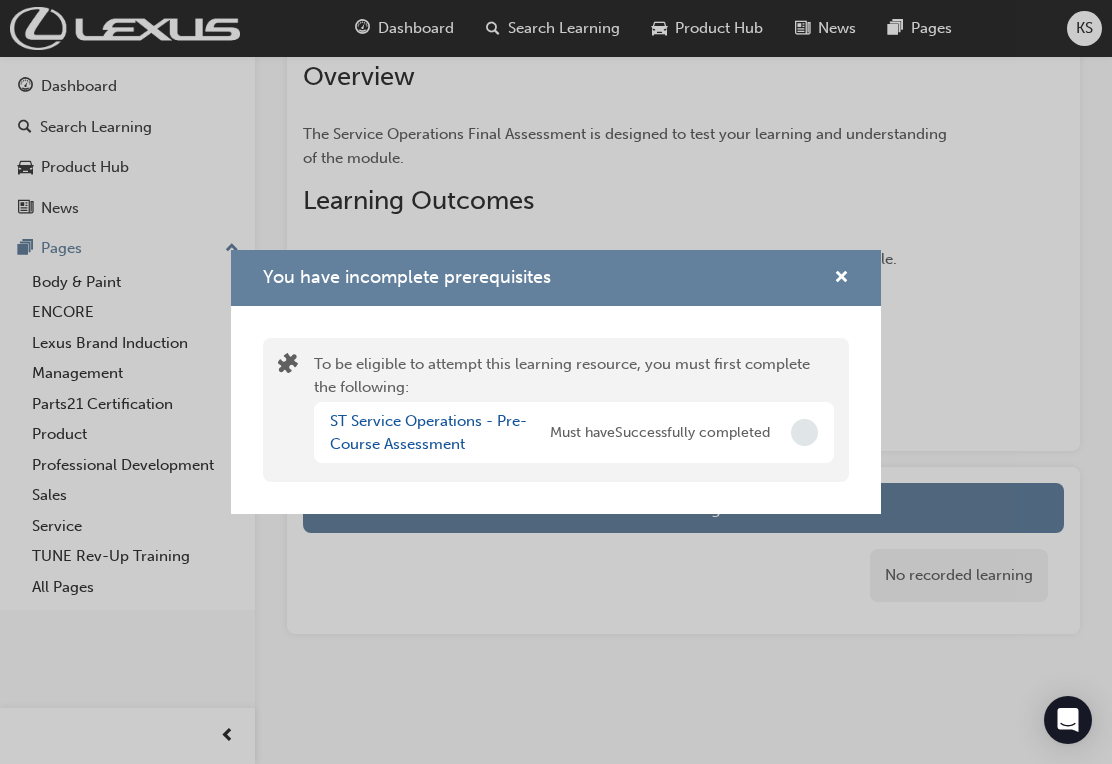 scroll, scrollTop: 237, scrollLeft: 0, axis: vertical 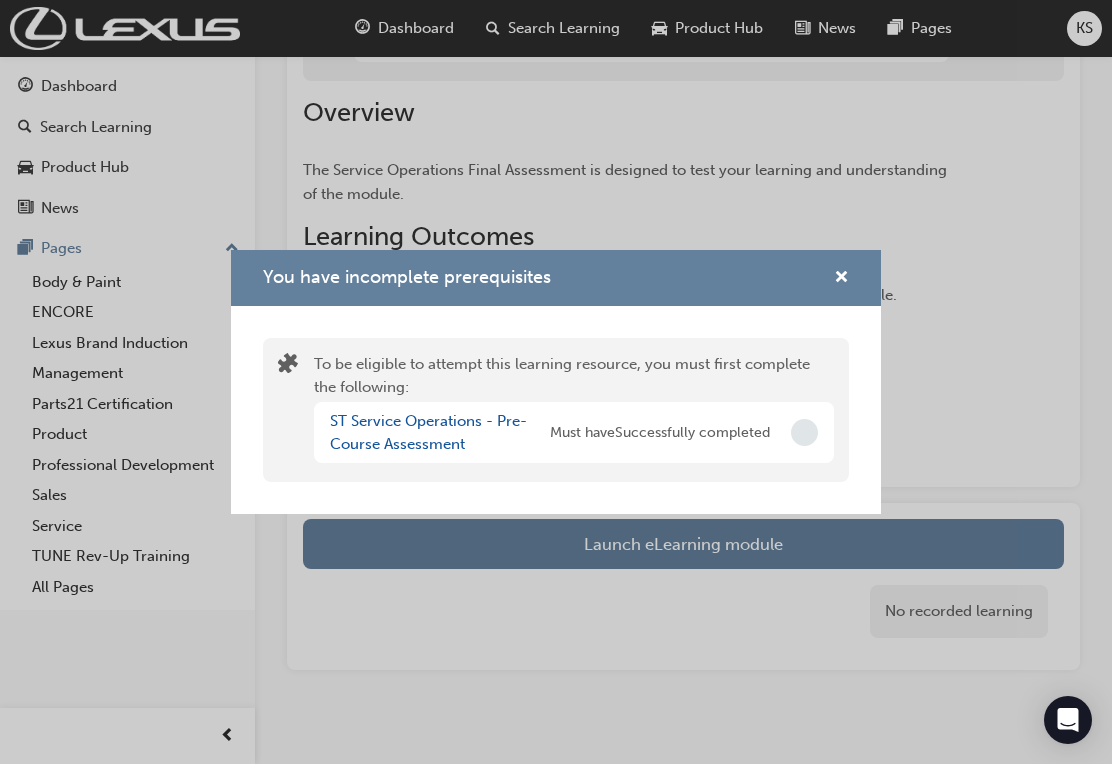 click on "ST Service Operations - Pre-Course Assessment" at bounding box center (428, 432) 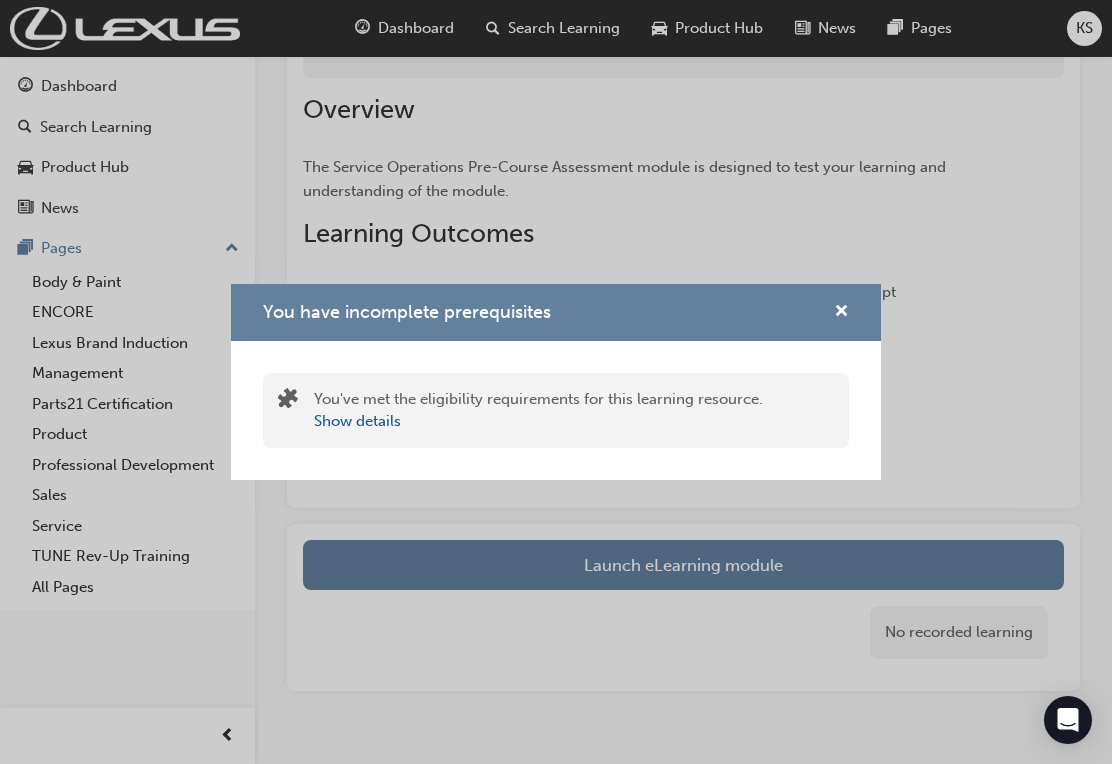 click at bounding box center (841, 313) 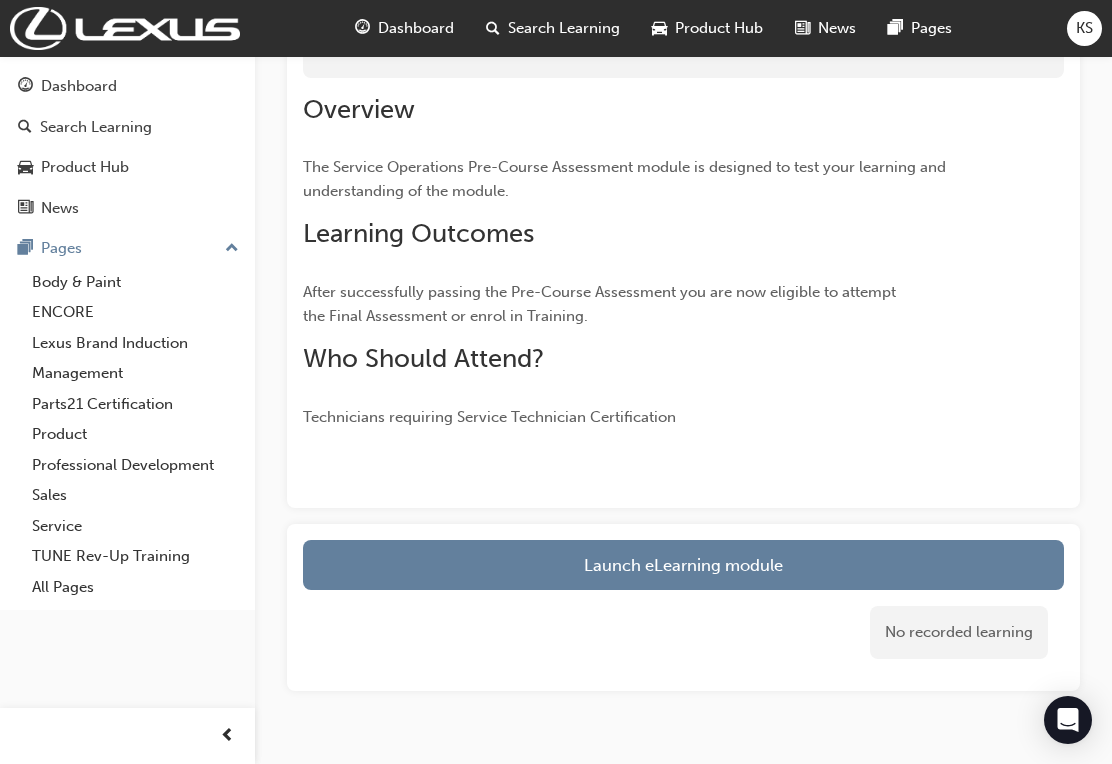 click on "Launch eLearning module" at bounding box center [683, 565] 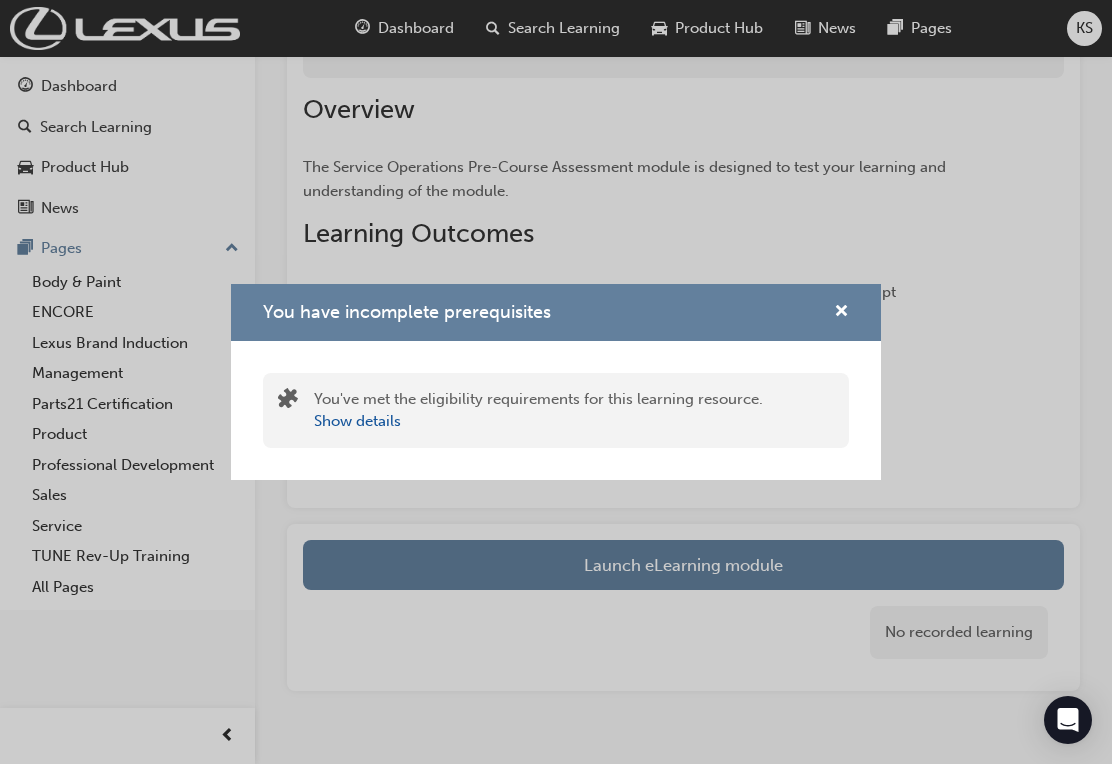 click at bounding box center (841, 313) 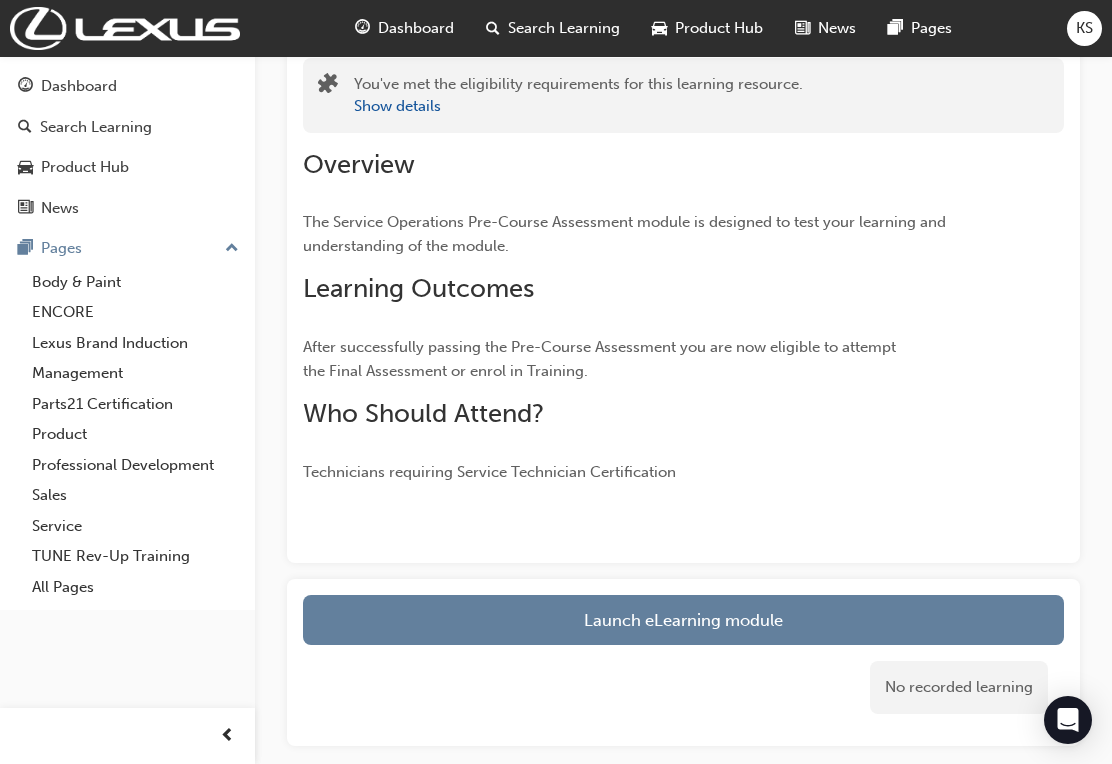 scroll, scrollTop: 184, scrollLeft: 0, axis: vertical 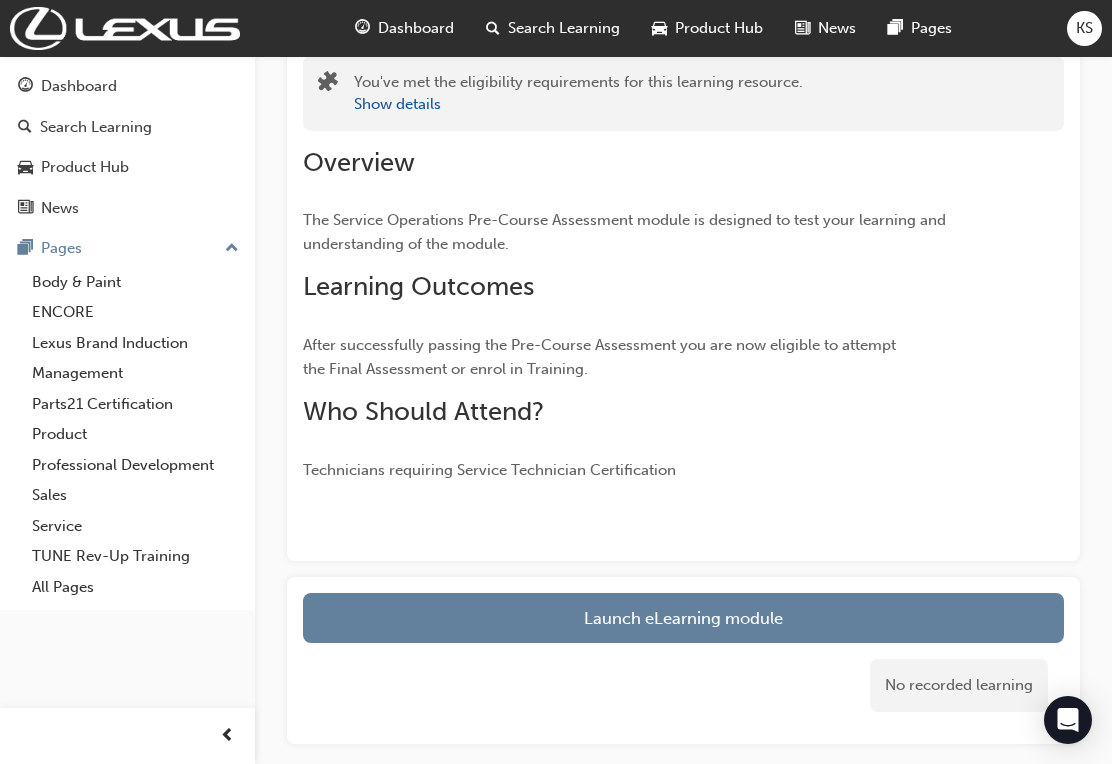 click on "Launch eLearning module" at bounding box center [683, 618] 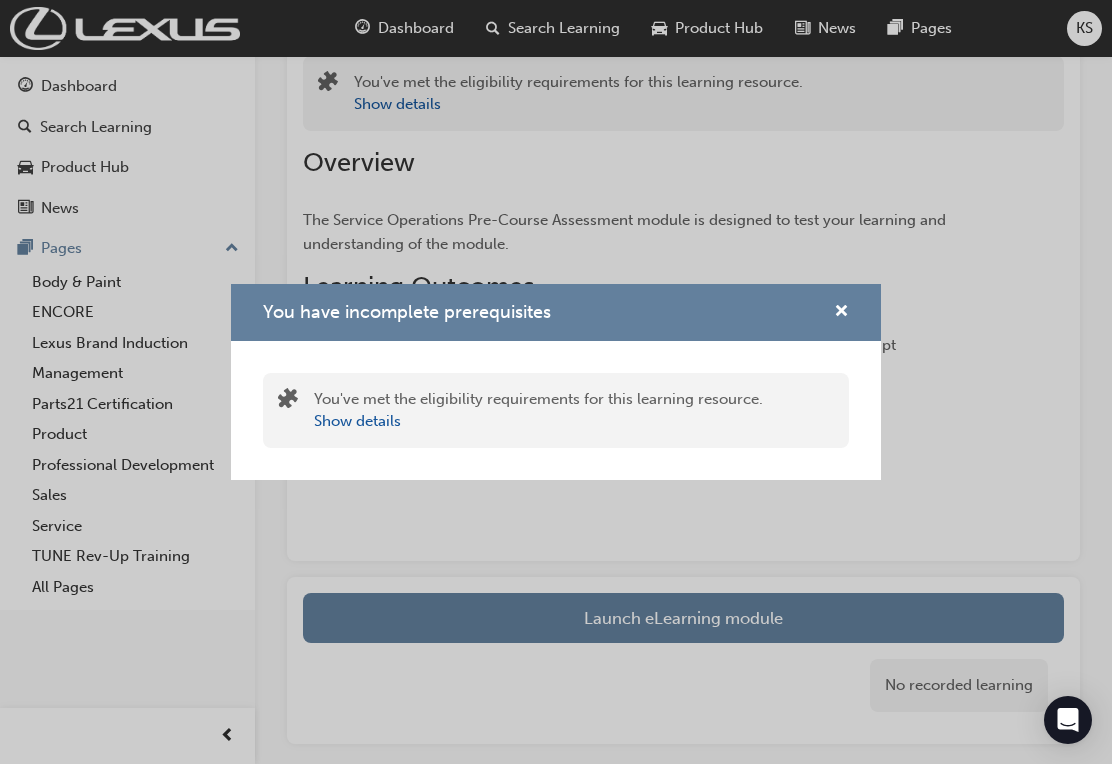 click on "Show details" at bounding box center (357, 421) 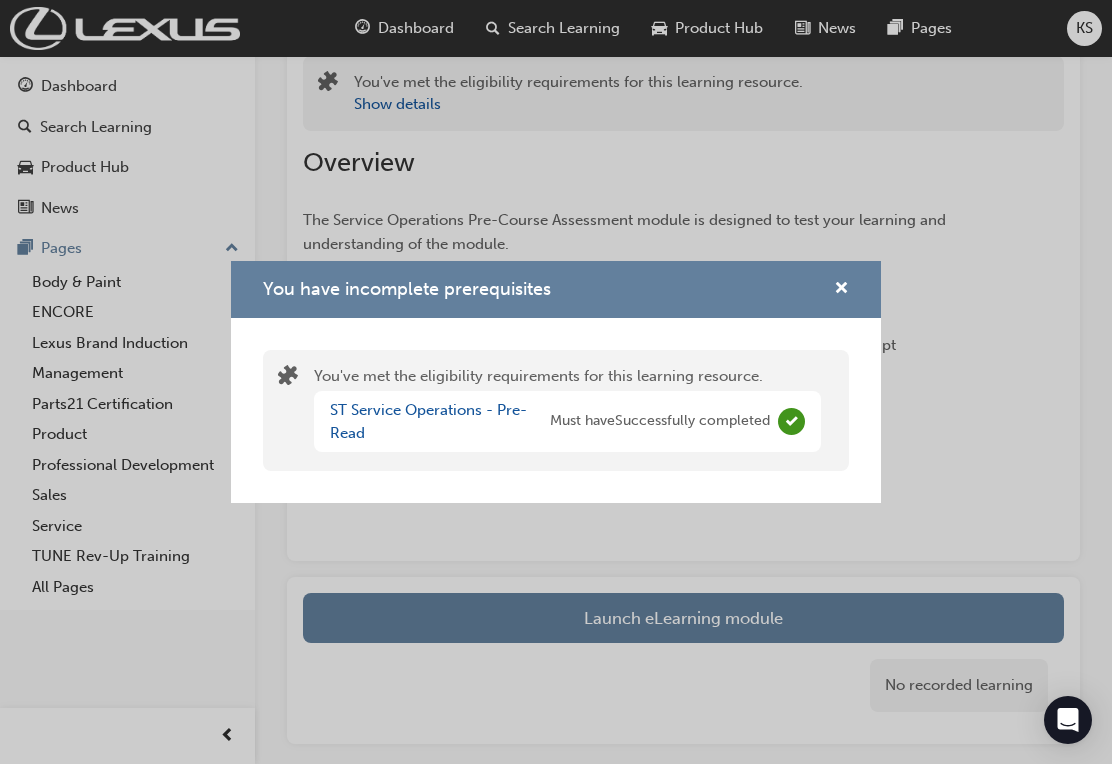 click at bounding box center (841, 290) 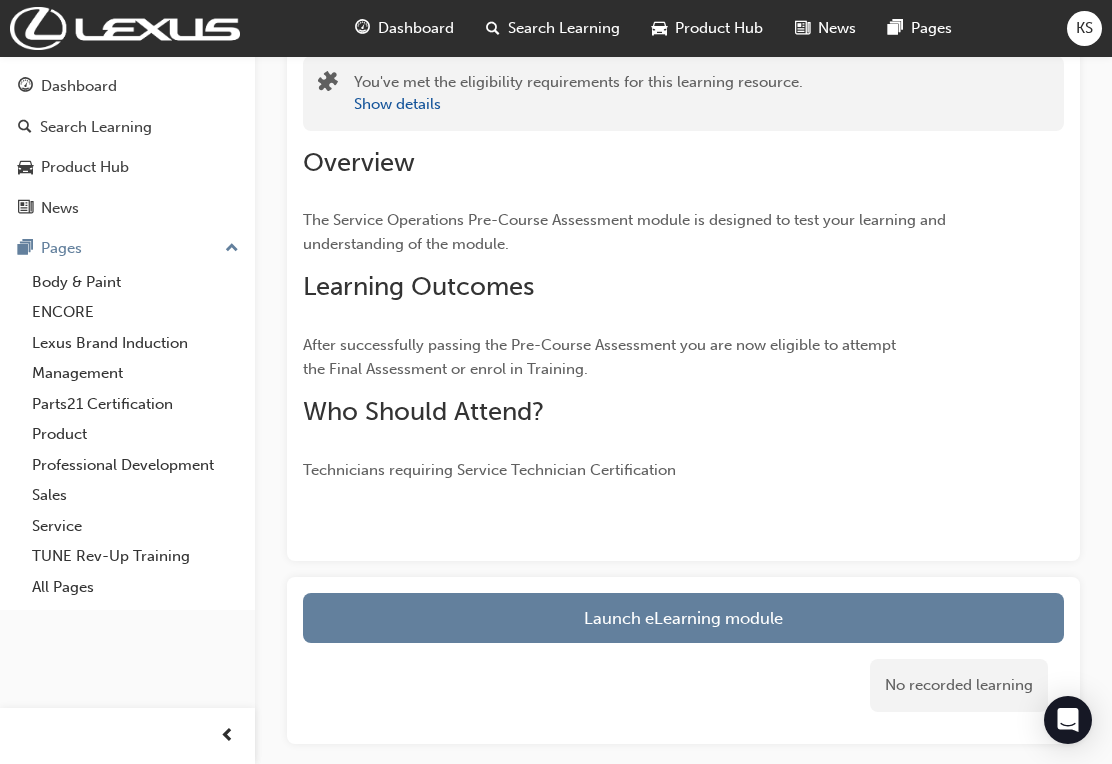 click on "Launch eLearning module" at bounding box center (683, 618) 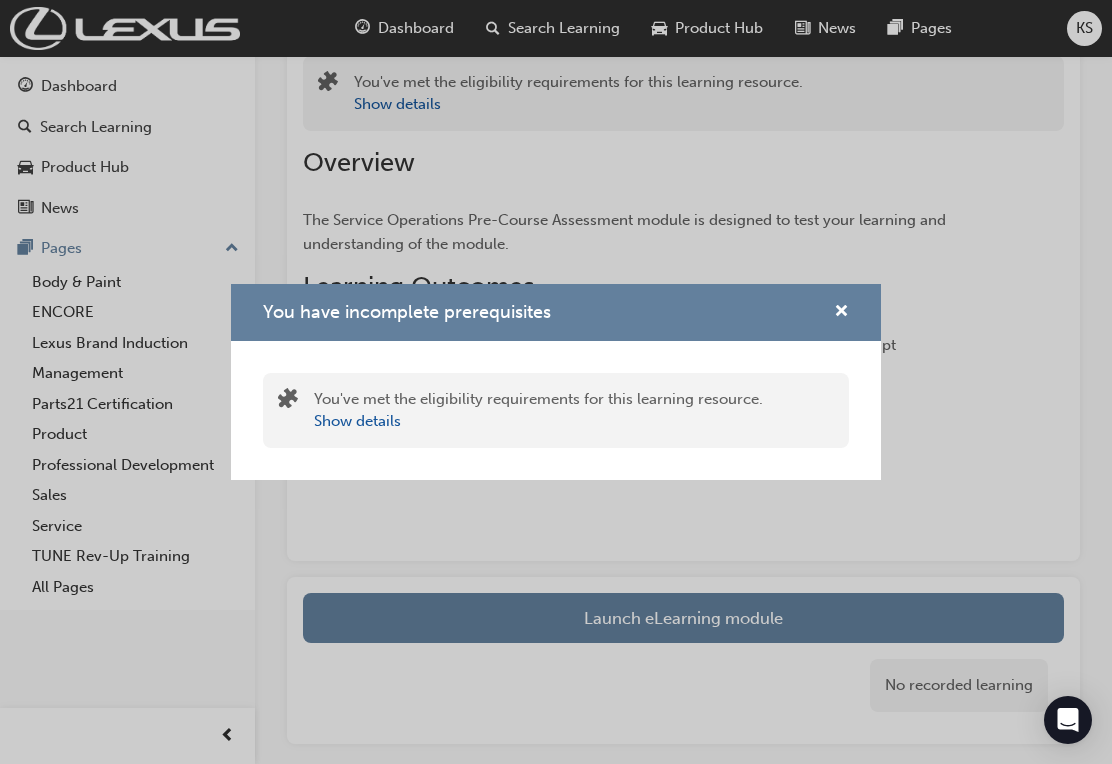 click at bounding box center [841, 313] 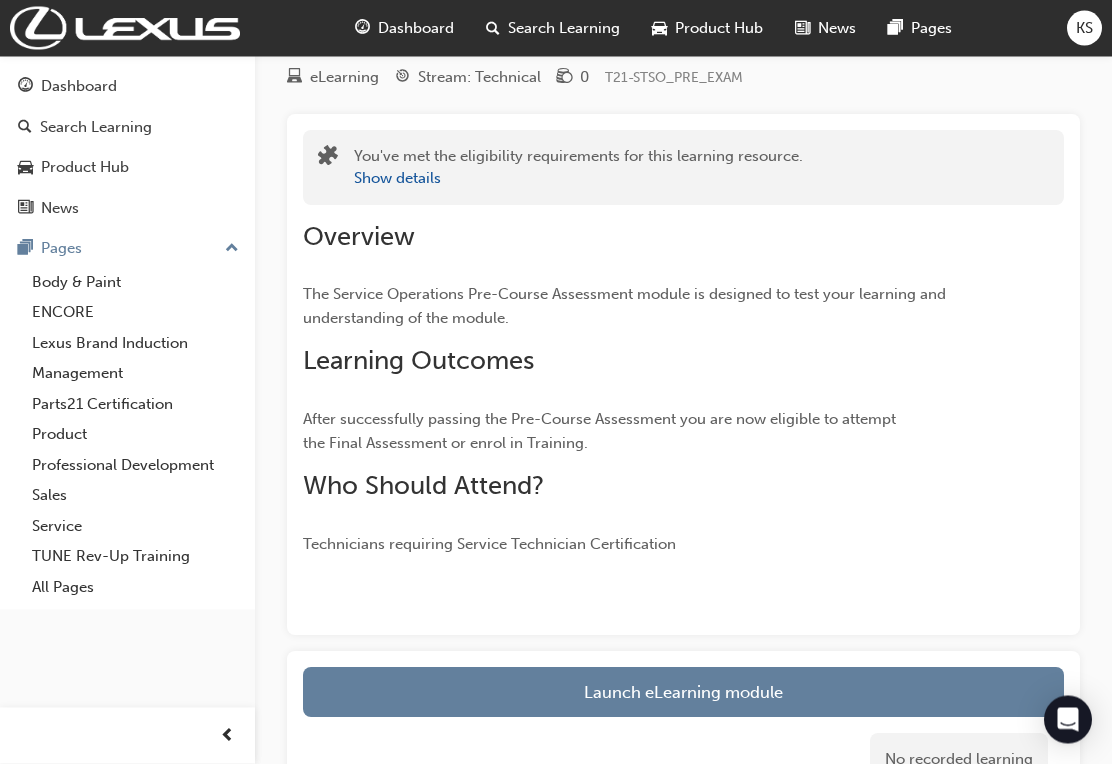 scroll, scrollTop: 0, scrollLeft: 0, axis: both 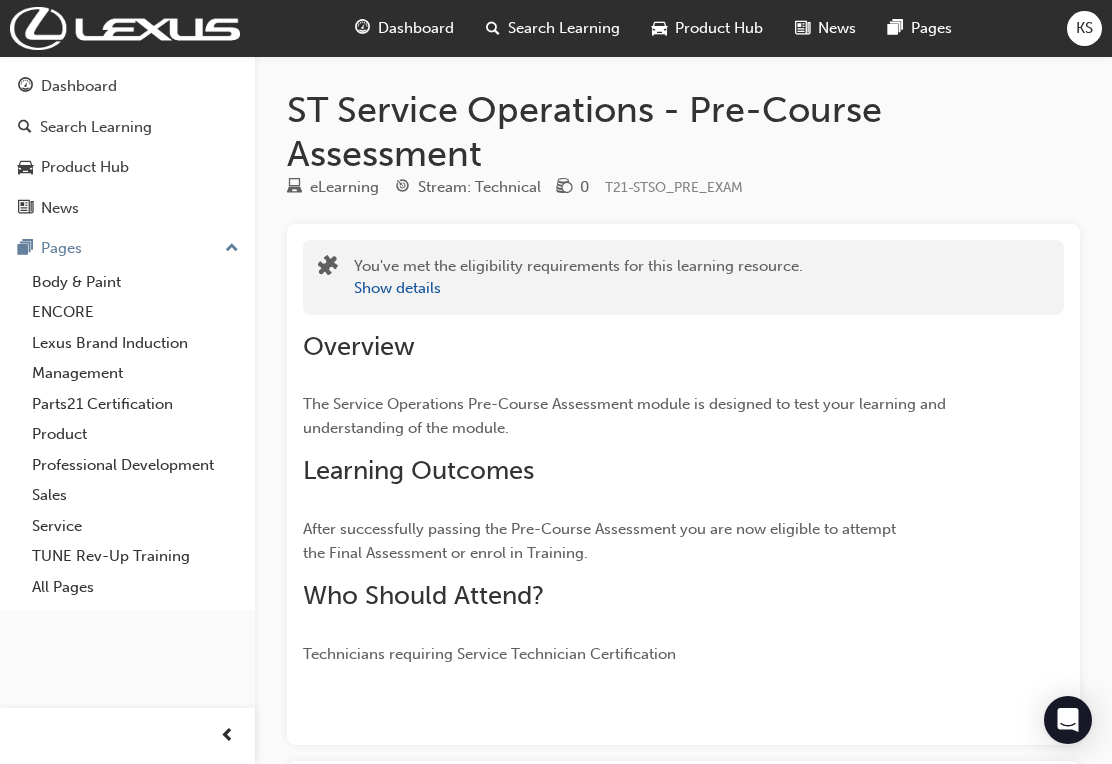 click on "Show details" at bounding box center (397, 288) 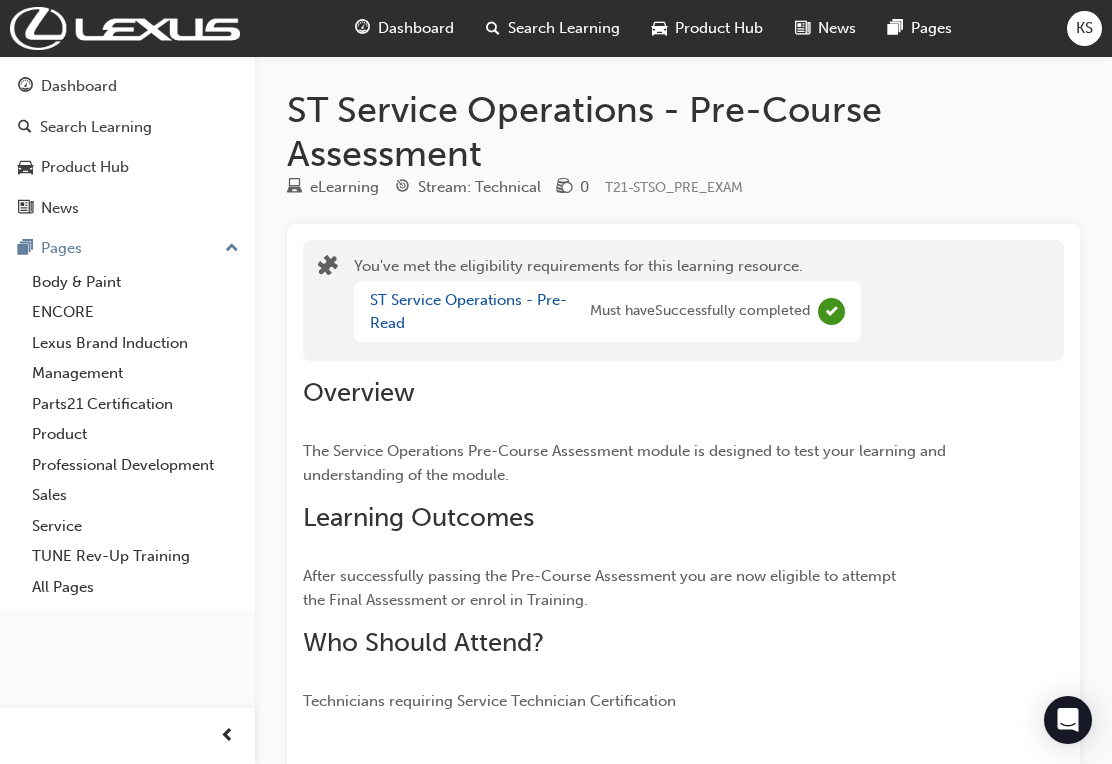 click on "ST Service Operations - Pre-Read" at bounding box center (468, 311) 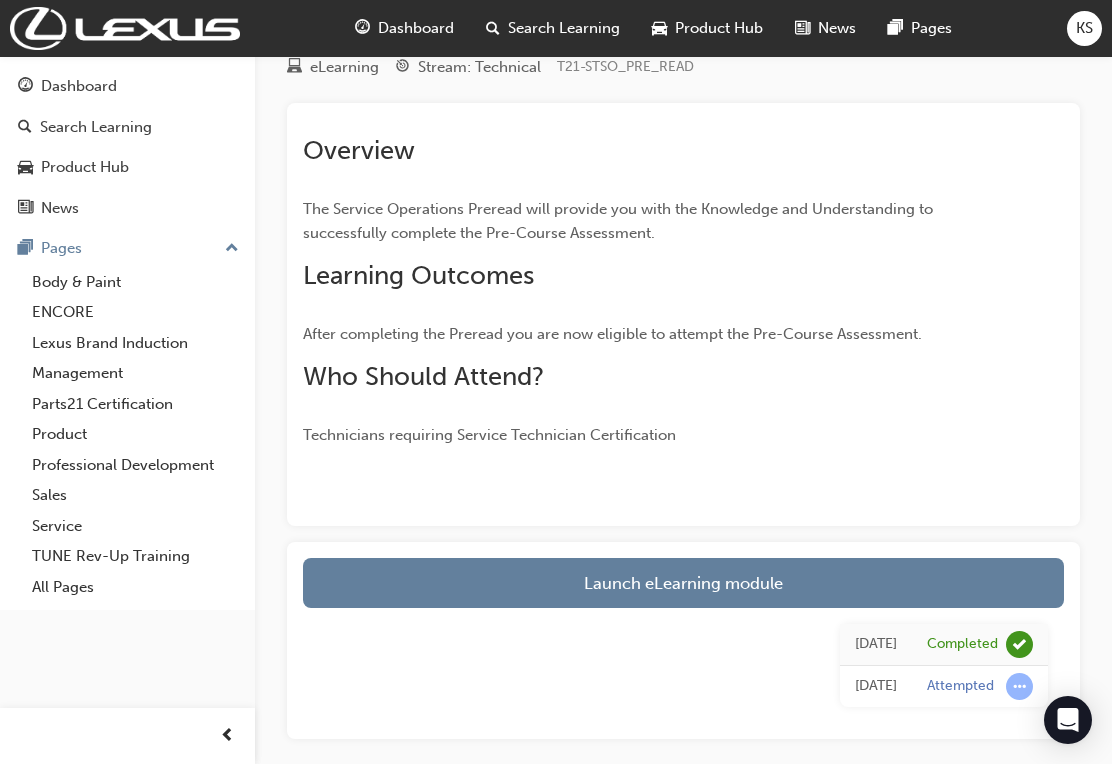 scroll, scrollTop: 148, scrollLeft: 0, axis: vertical 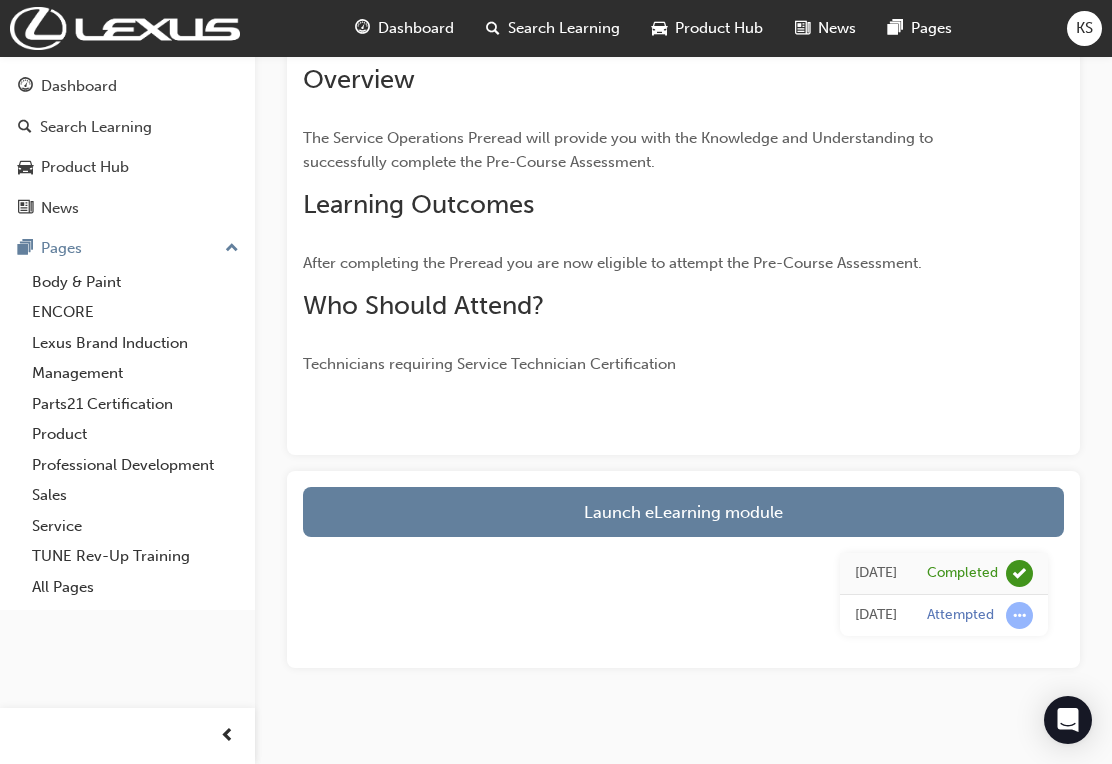 click on "Completed" at bounding box center [962, 573] 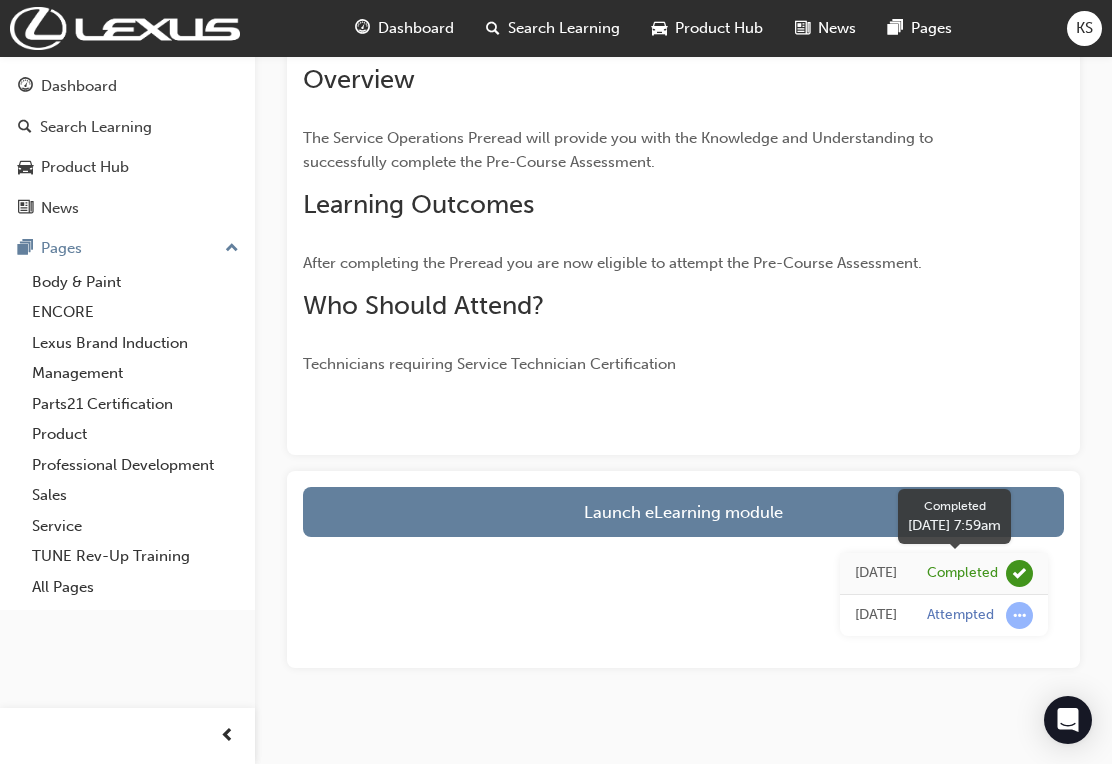 click at bounding box center (683, 399) 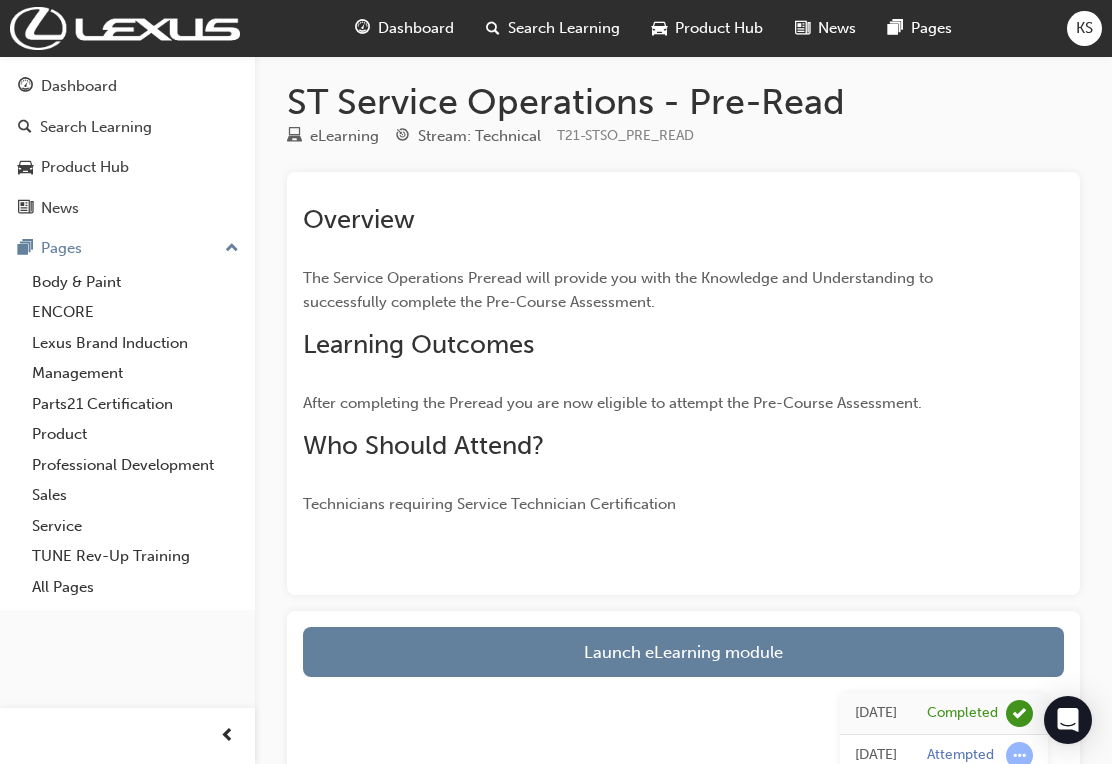 scroll, scrollTop: 0, scrollLeft: 0, axis: both 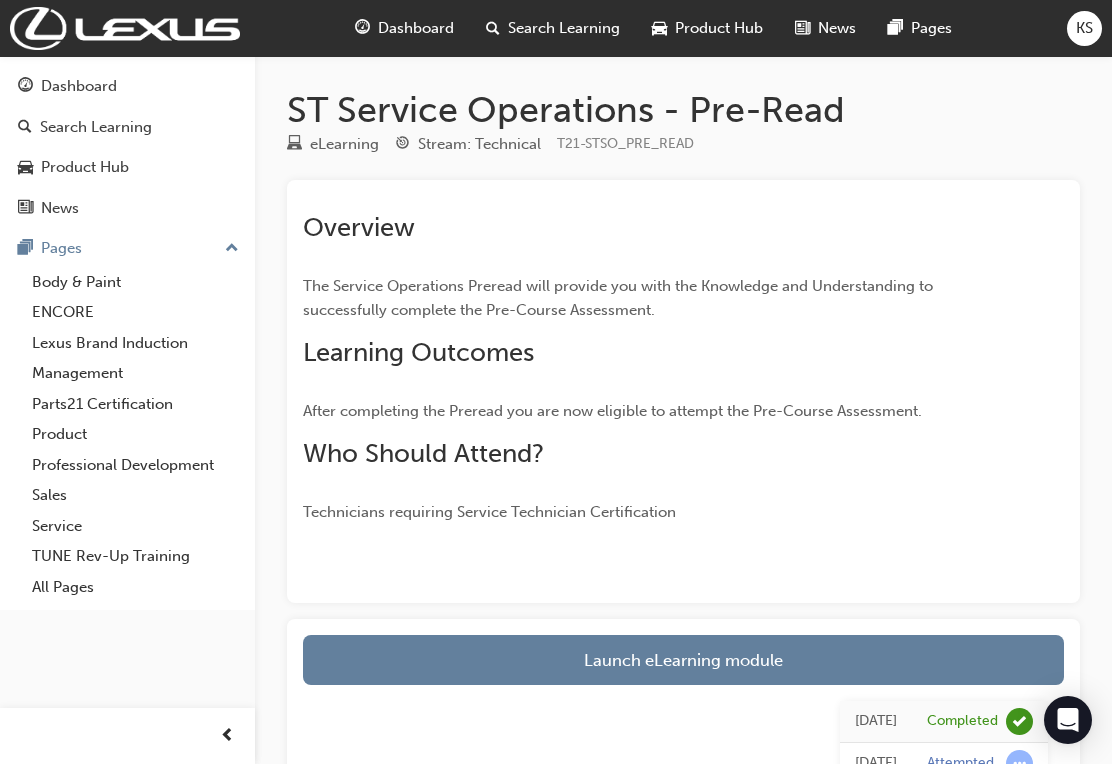 click on "After completing the Preread you are now eligible to attempt the Pre-Course Assessment." at bounding box center [628, 411] 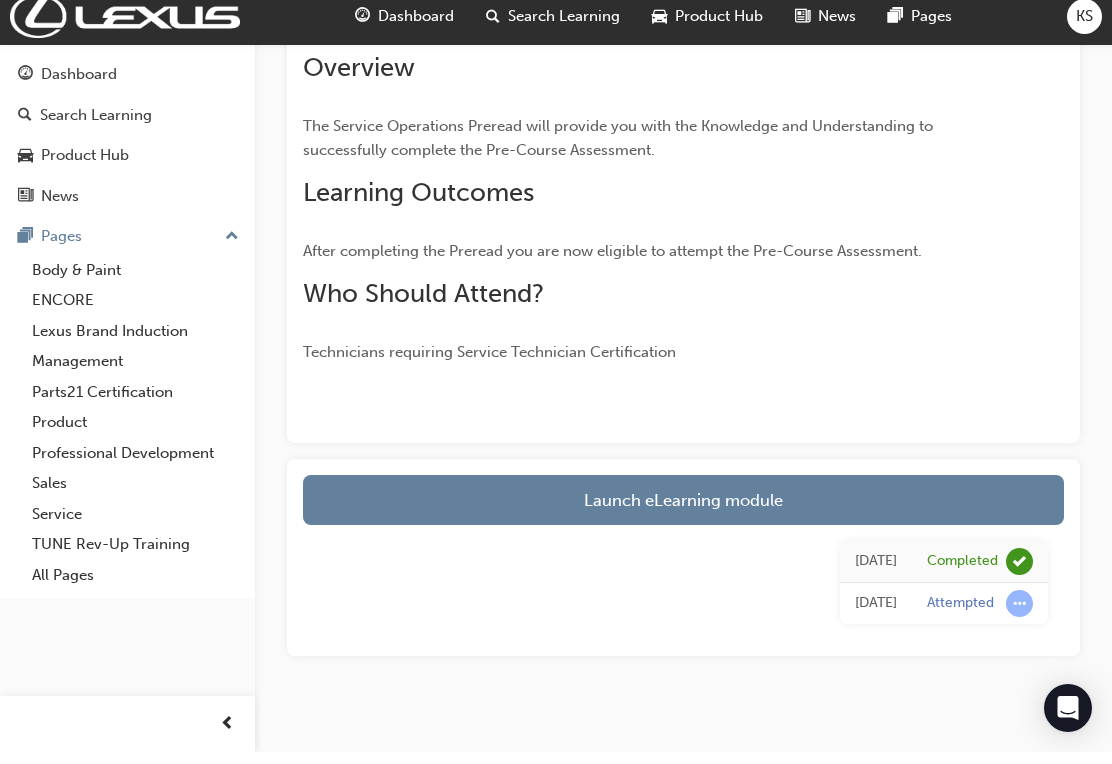 scroll, scrollTop: 0, scrollLeft: 0, axis: both 